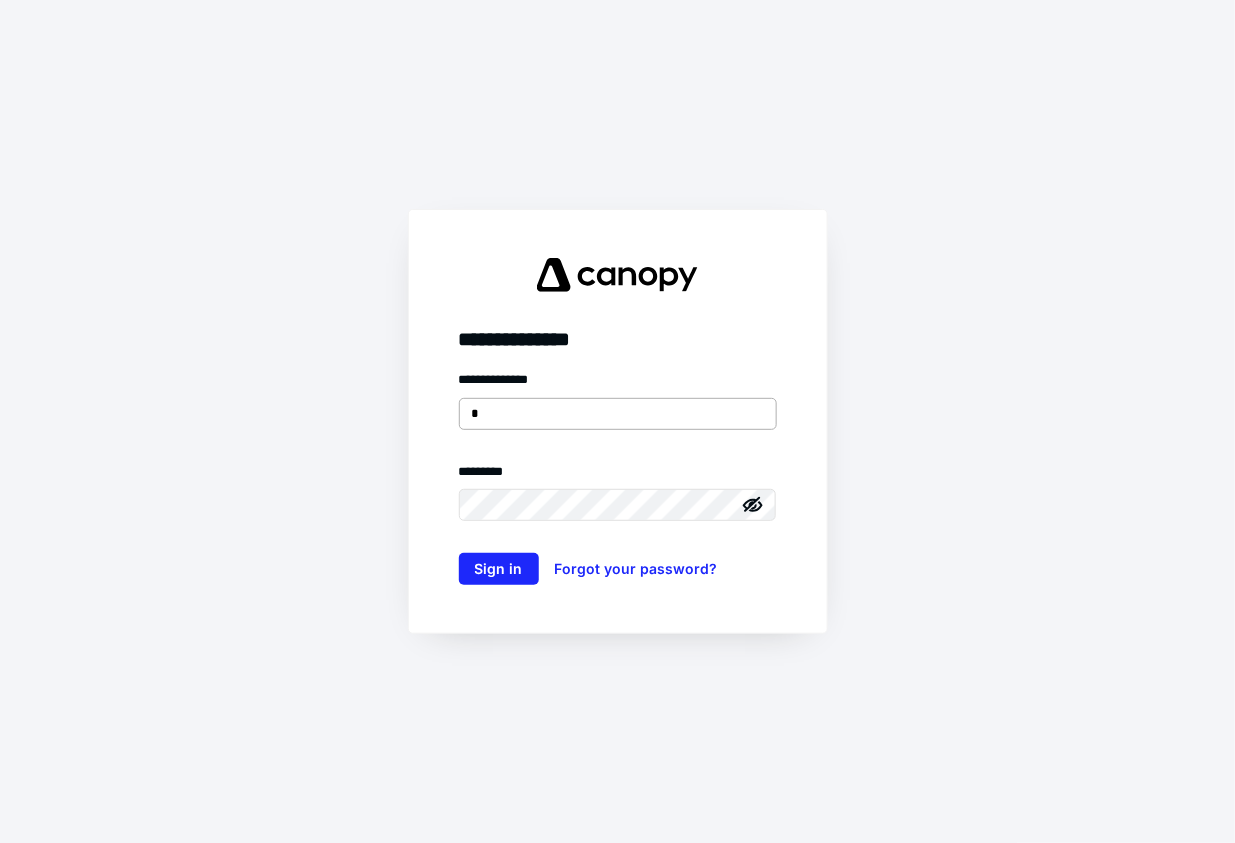 scroll, scrollTop: 0, scrollLeft: 0, axis: both 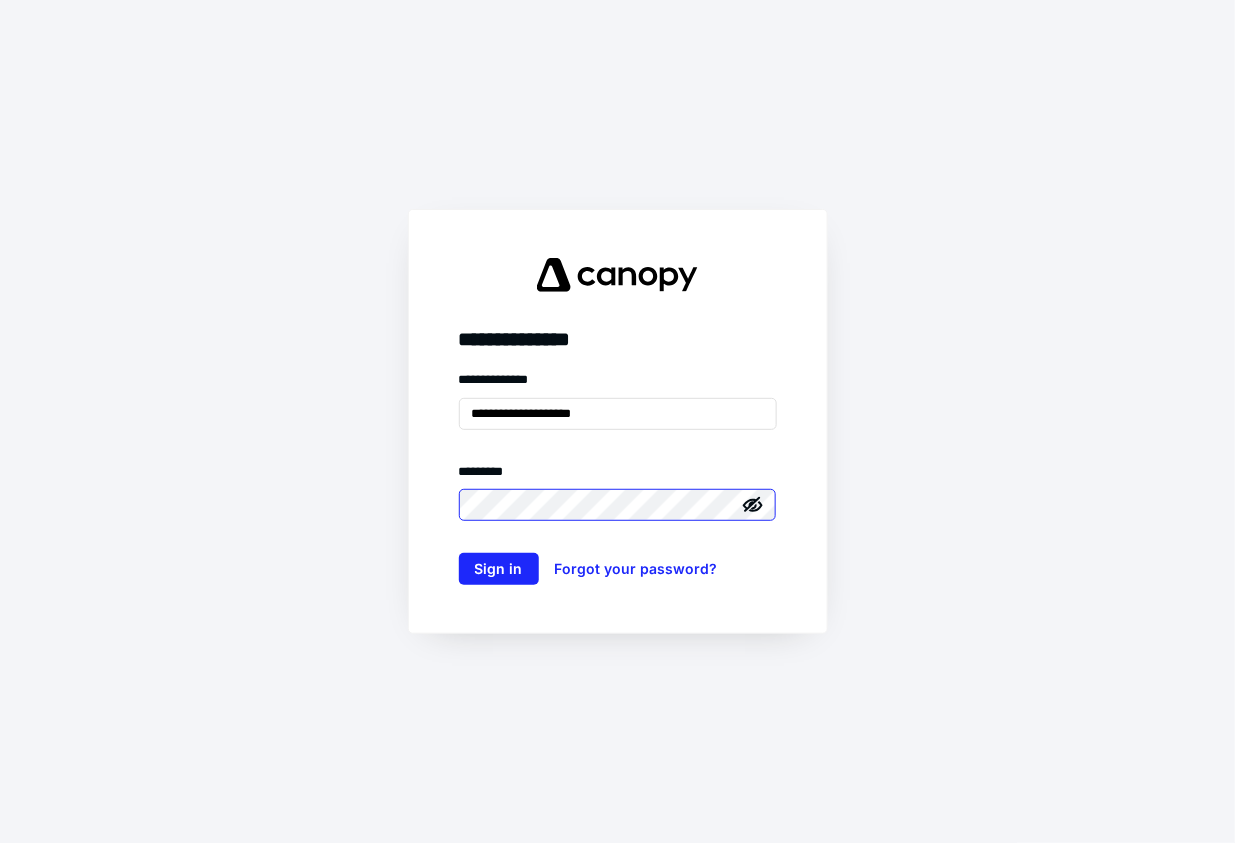 click on "Sign in" at bounding box center (499, 569) 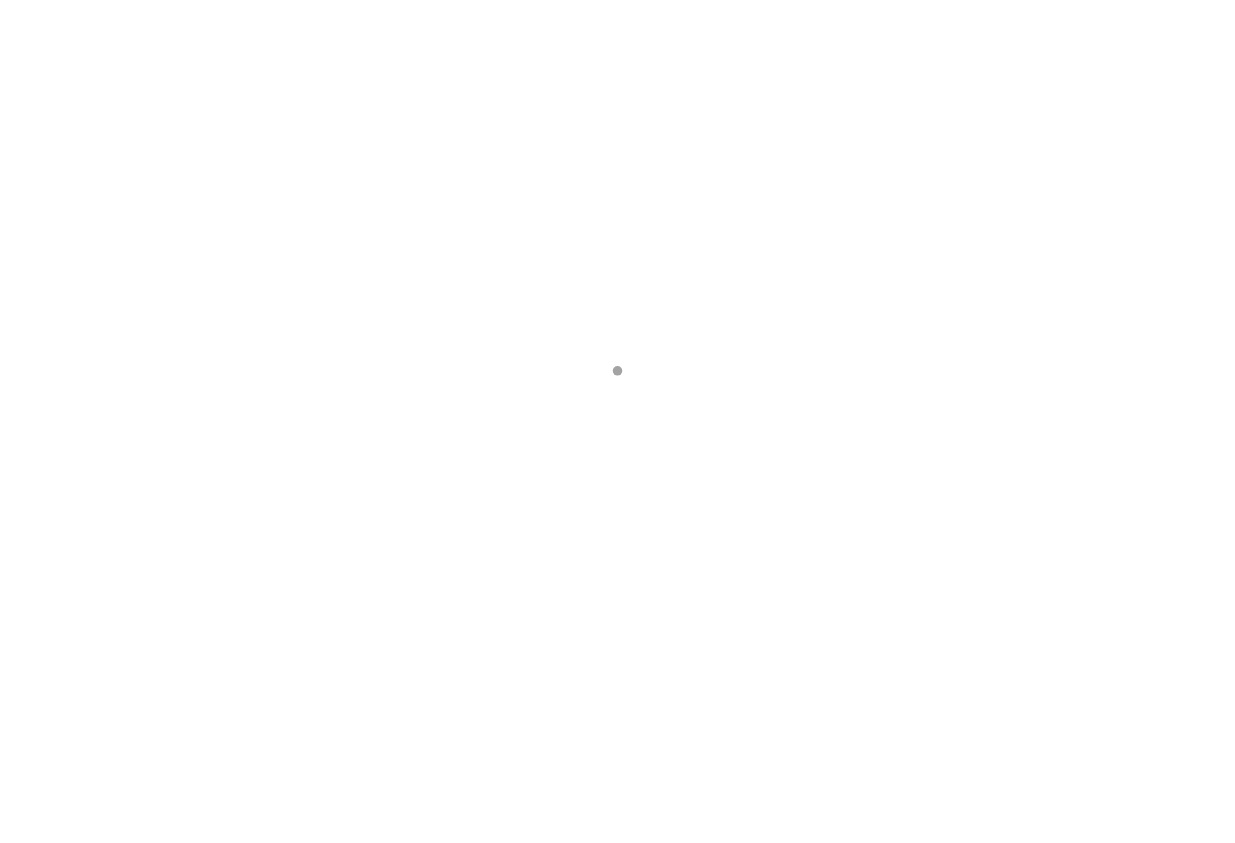 scroll, scrollTop: 0, scrollLeft: 0, axis: both 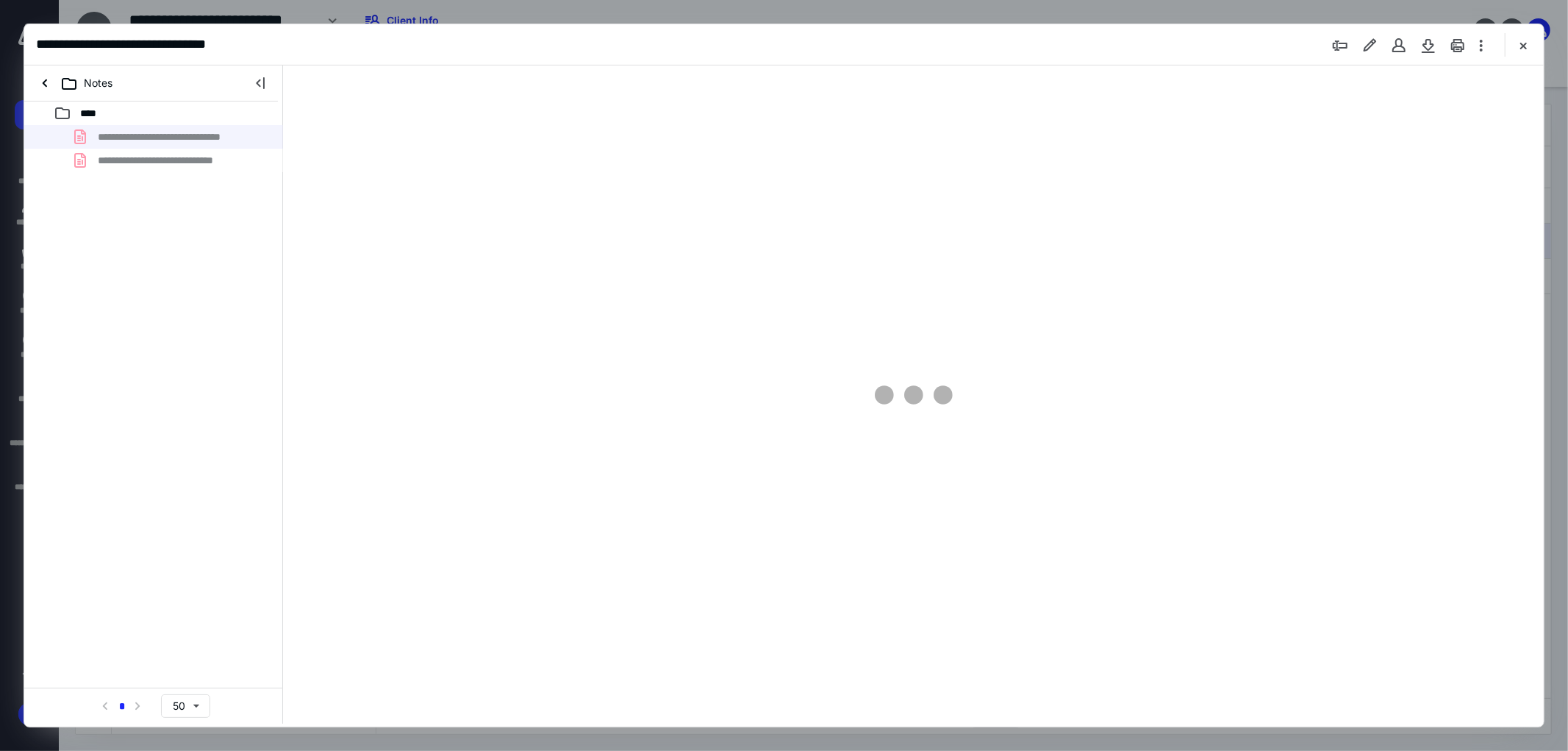 type on "103" 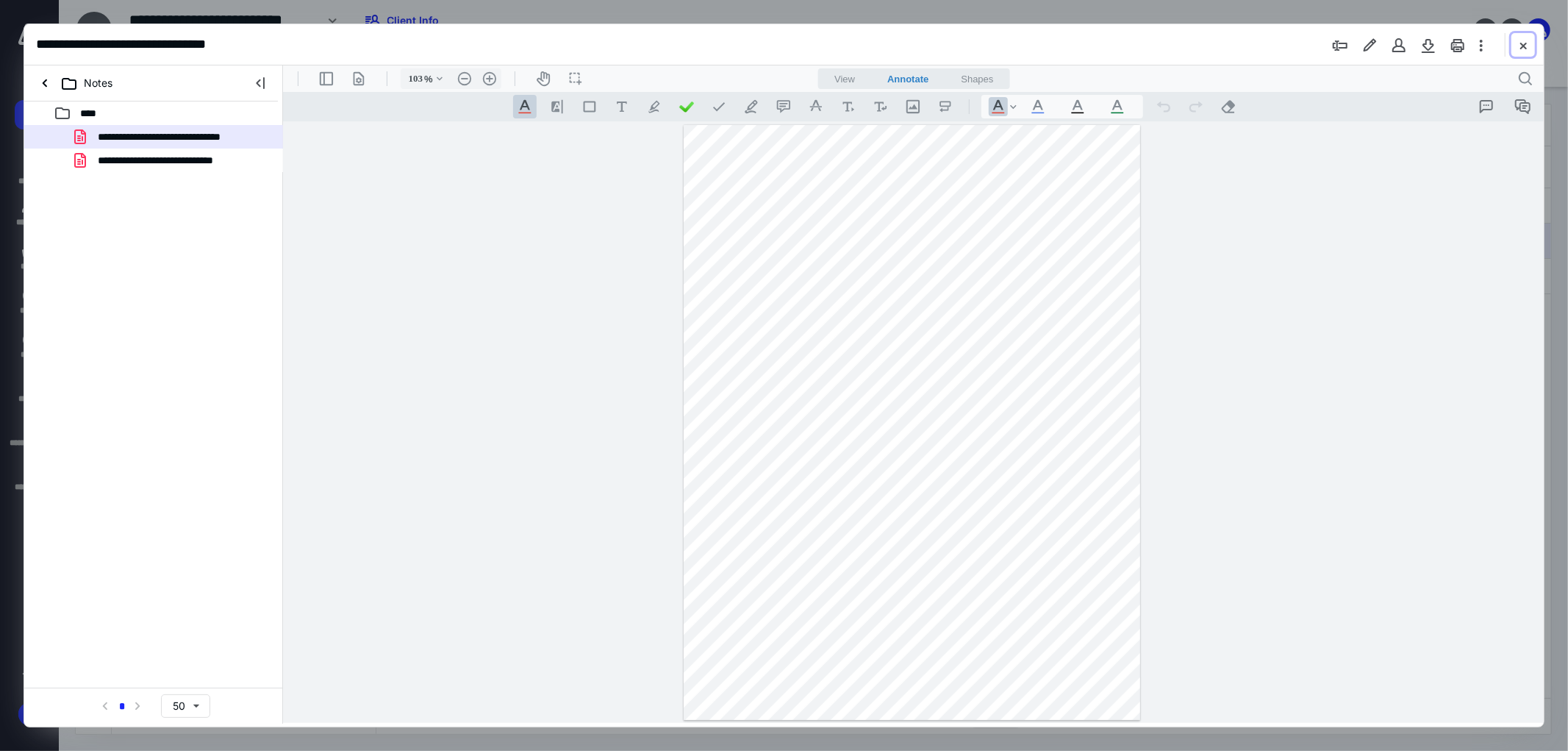 click at bounding box center (1523, 45) 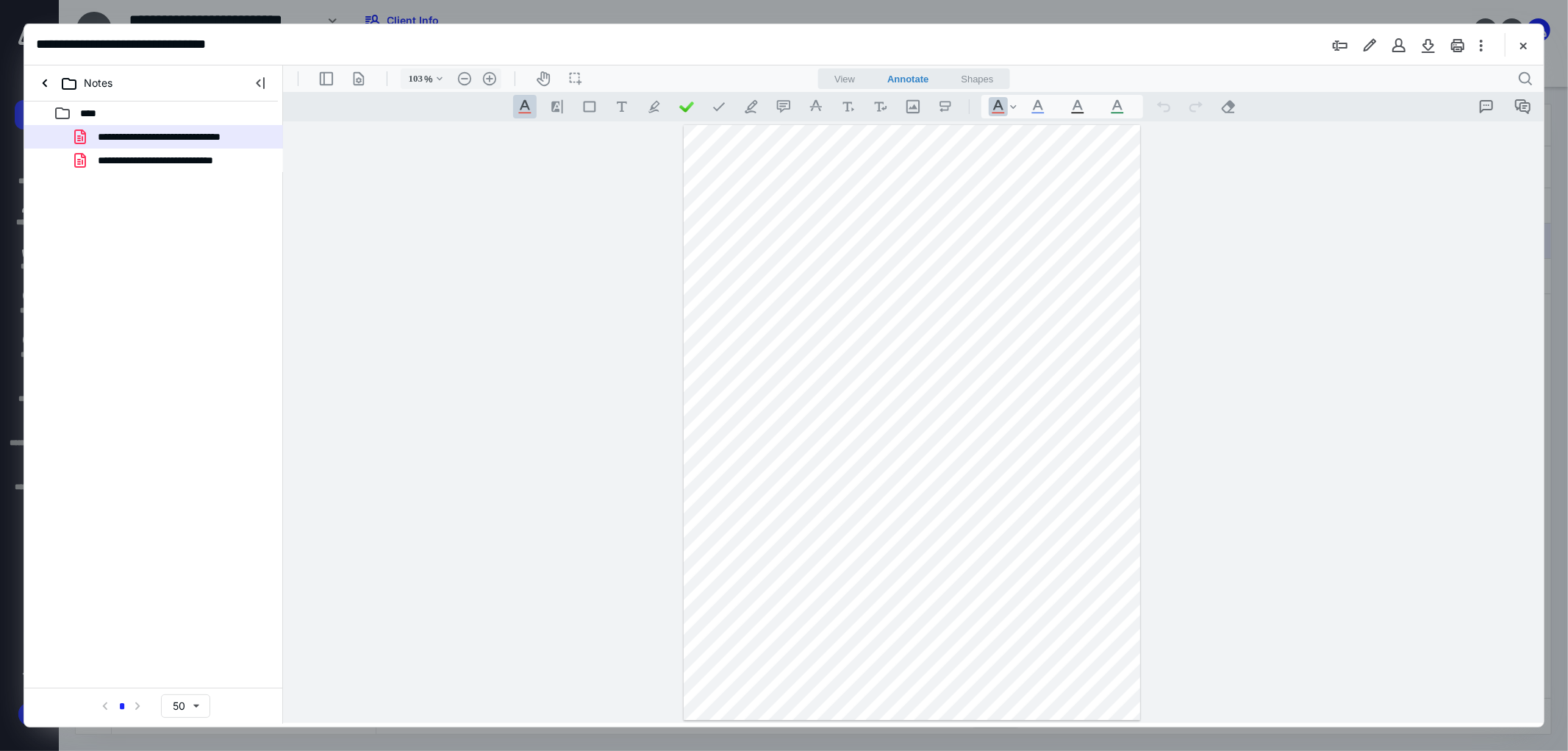 checkbox on "false" 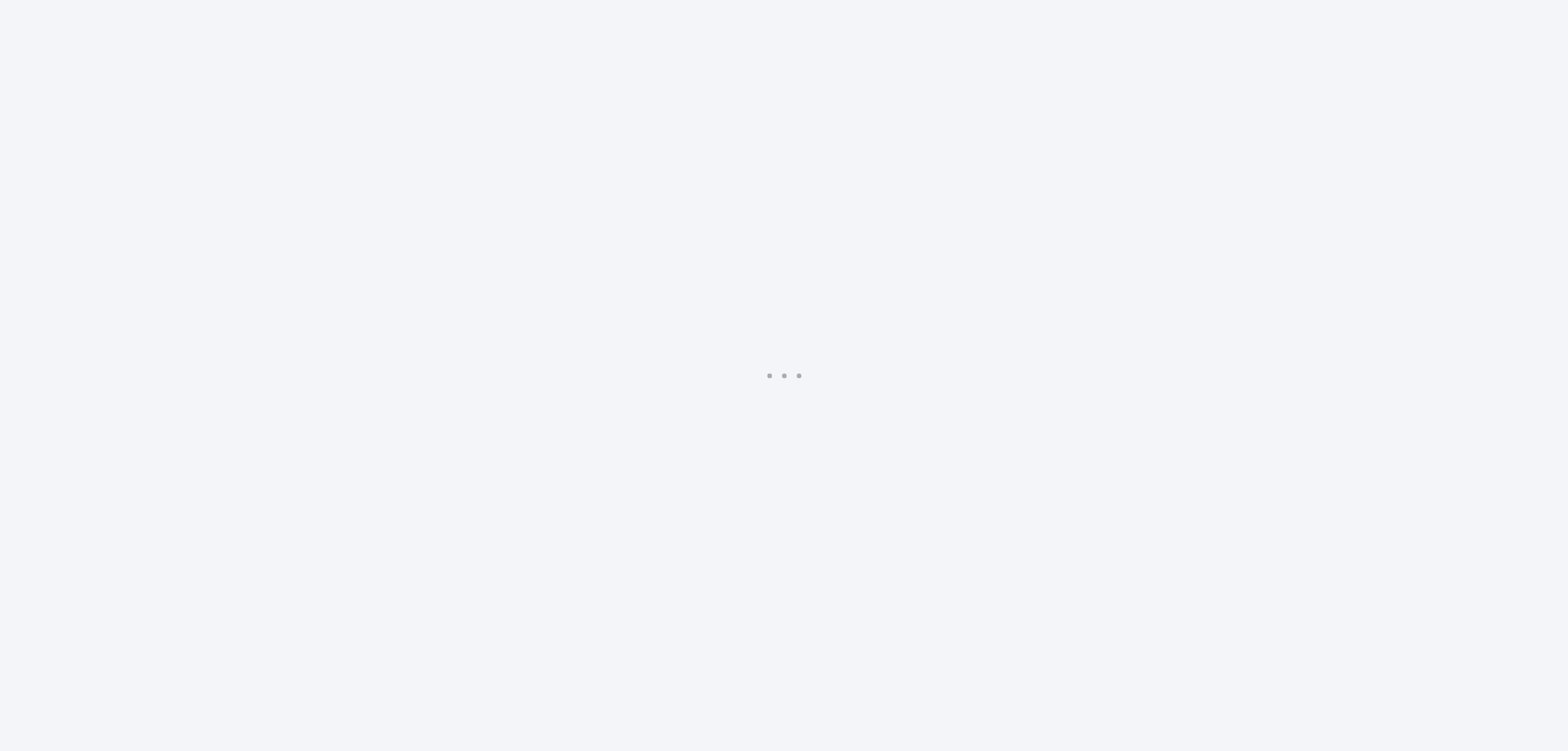 scroll, scrollTop: 0, scrollLeft: 0, axis: both 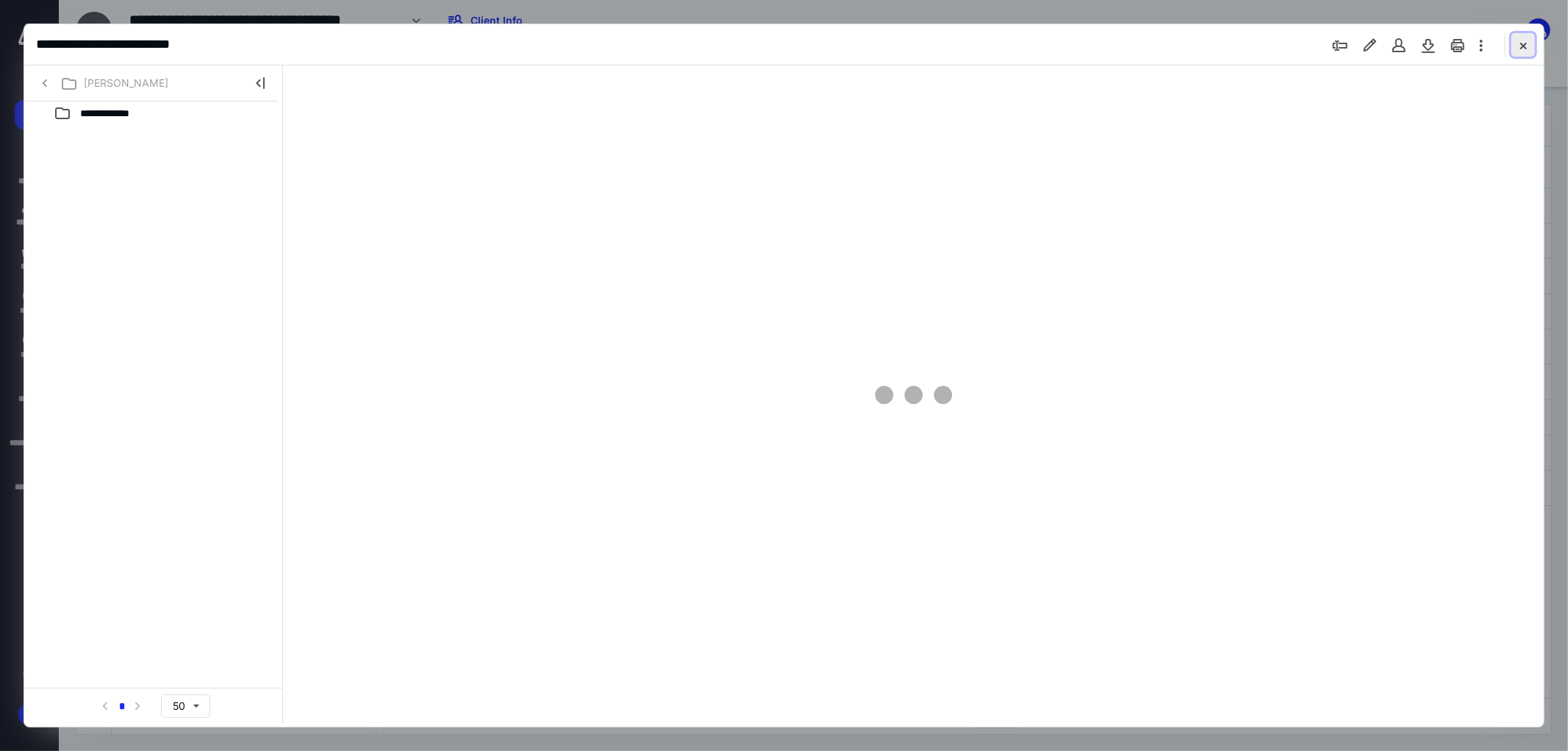 click at bounding box center [1523, 45] 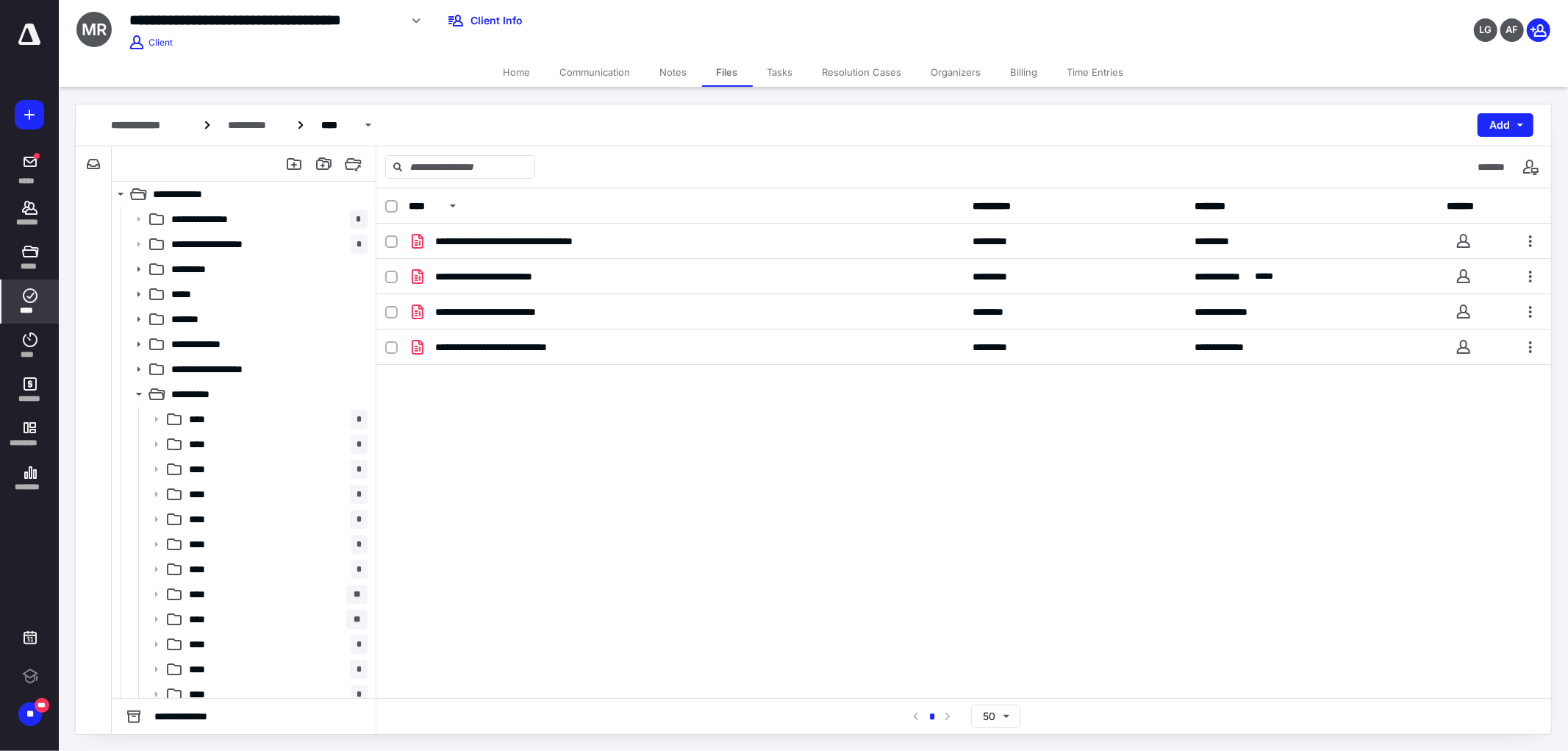 scroll, scrollTop: 0, scrollLeft: 0, axis: both 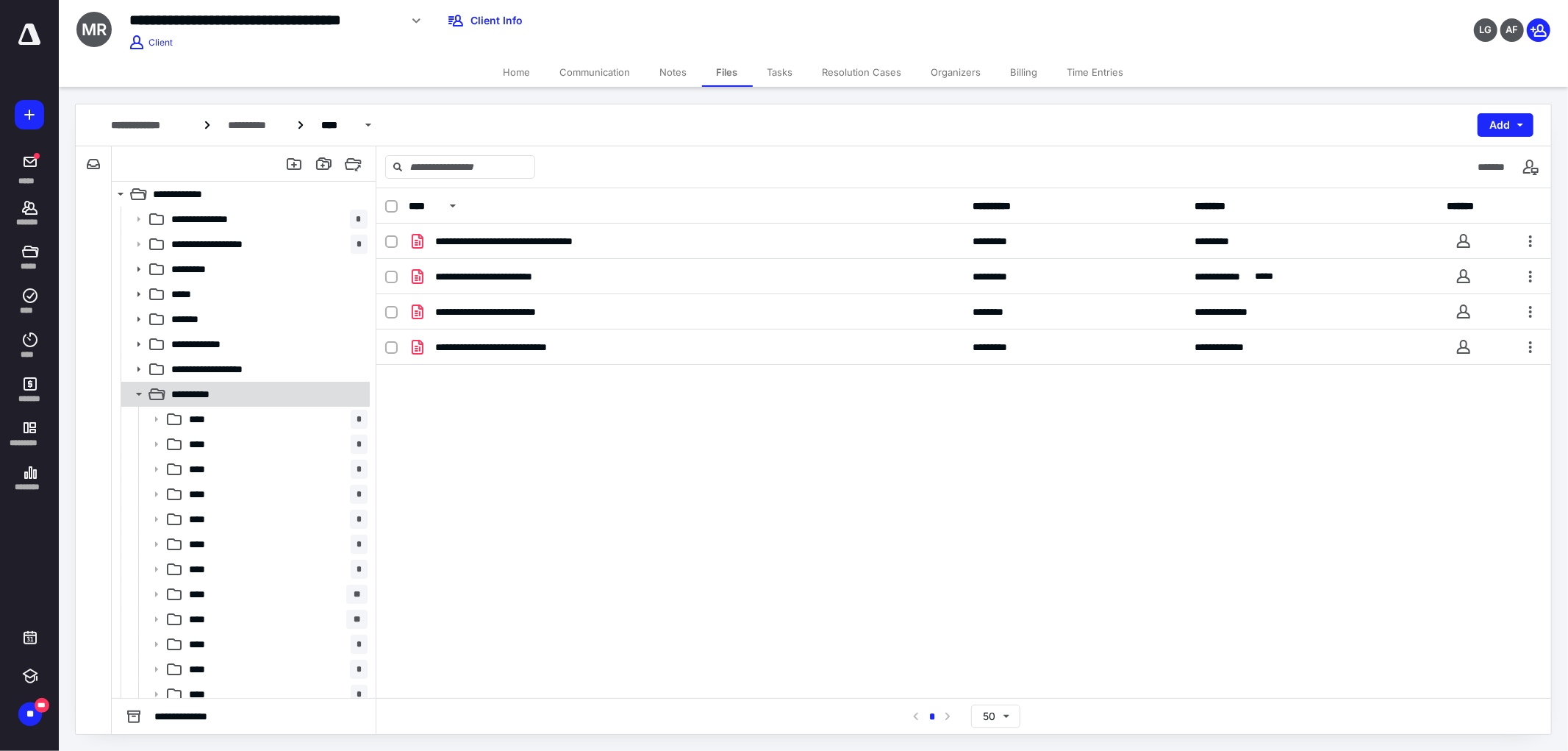 click at bounding box center (134, 394) 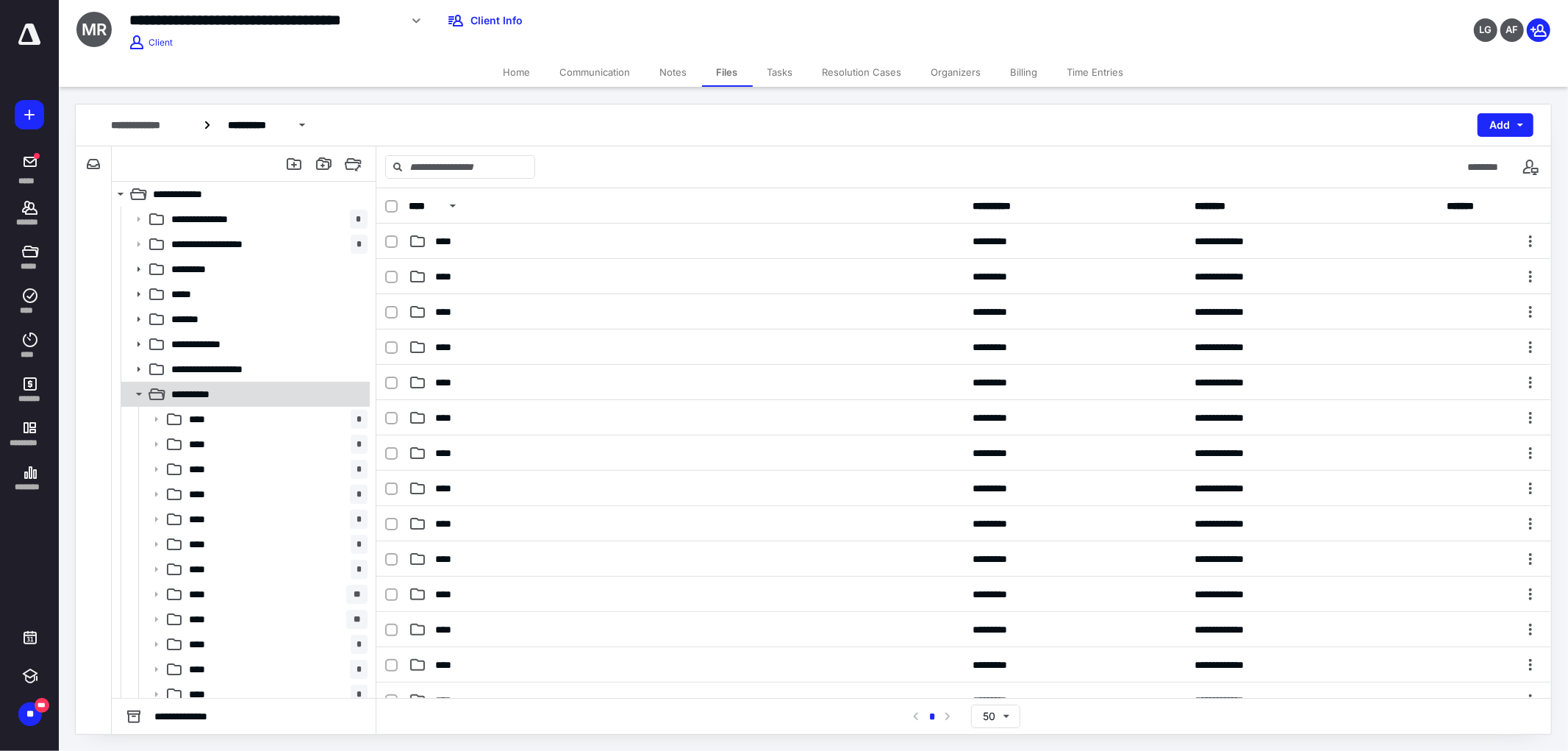 click 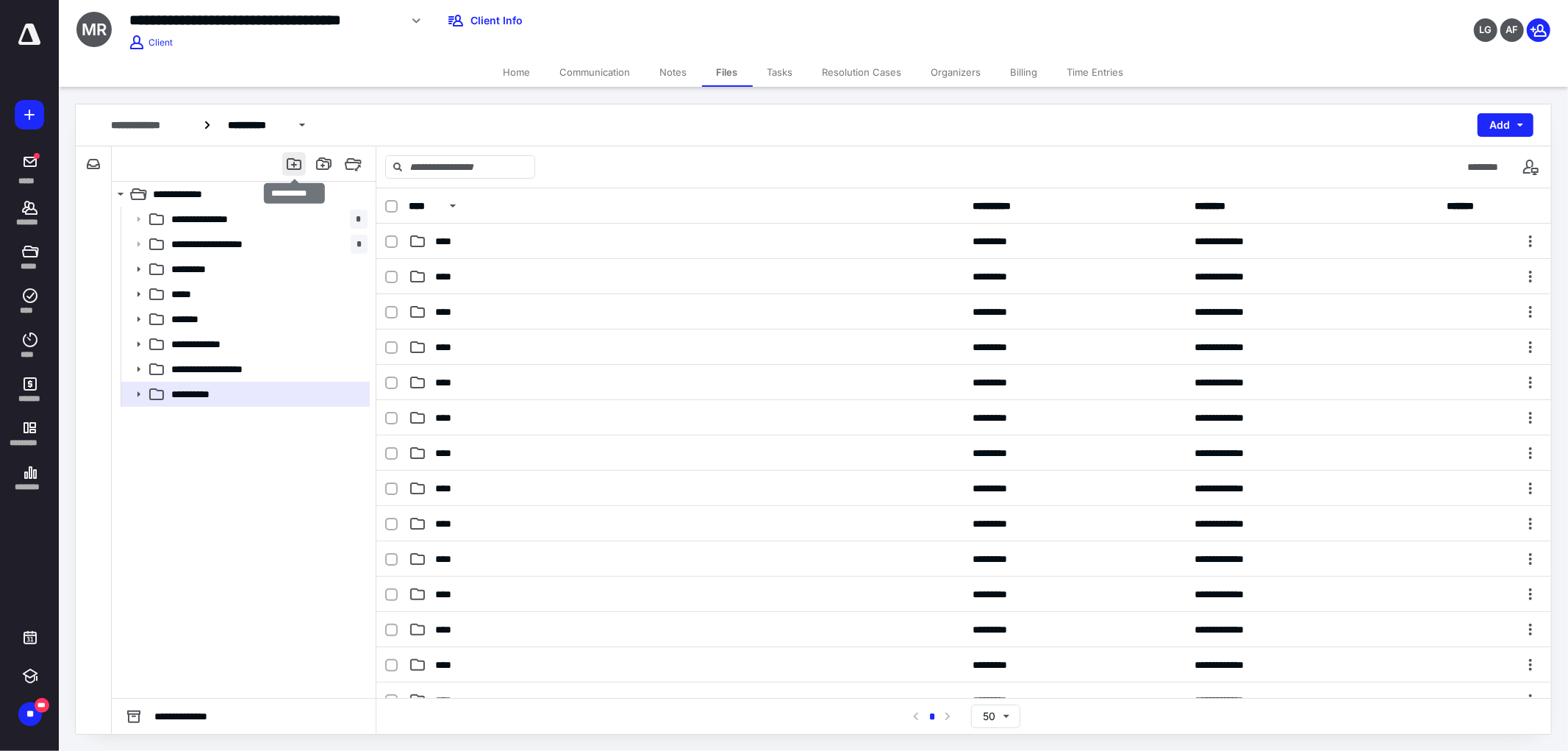 click at bounding box center (294, 164) 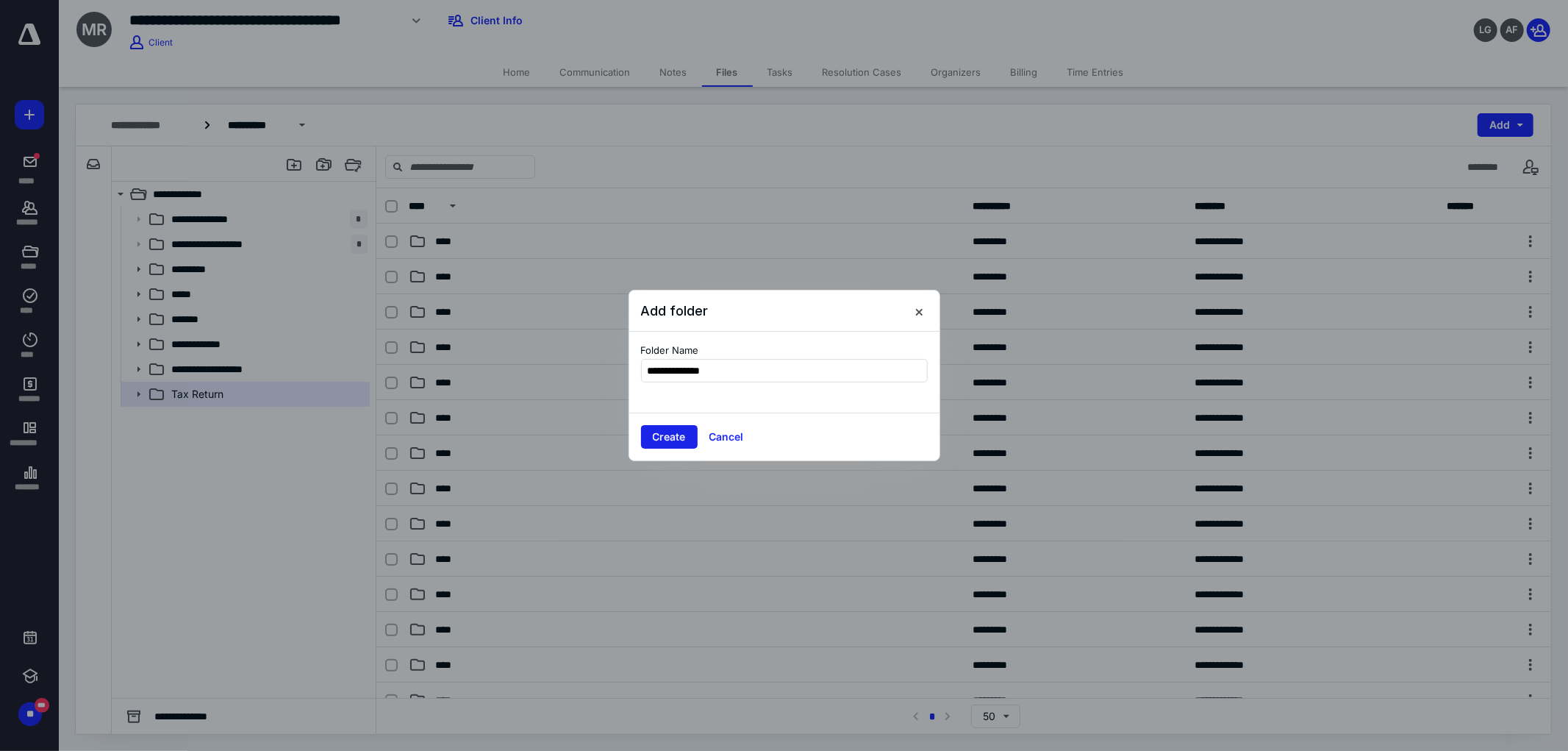 type on "**********" 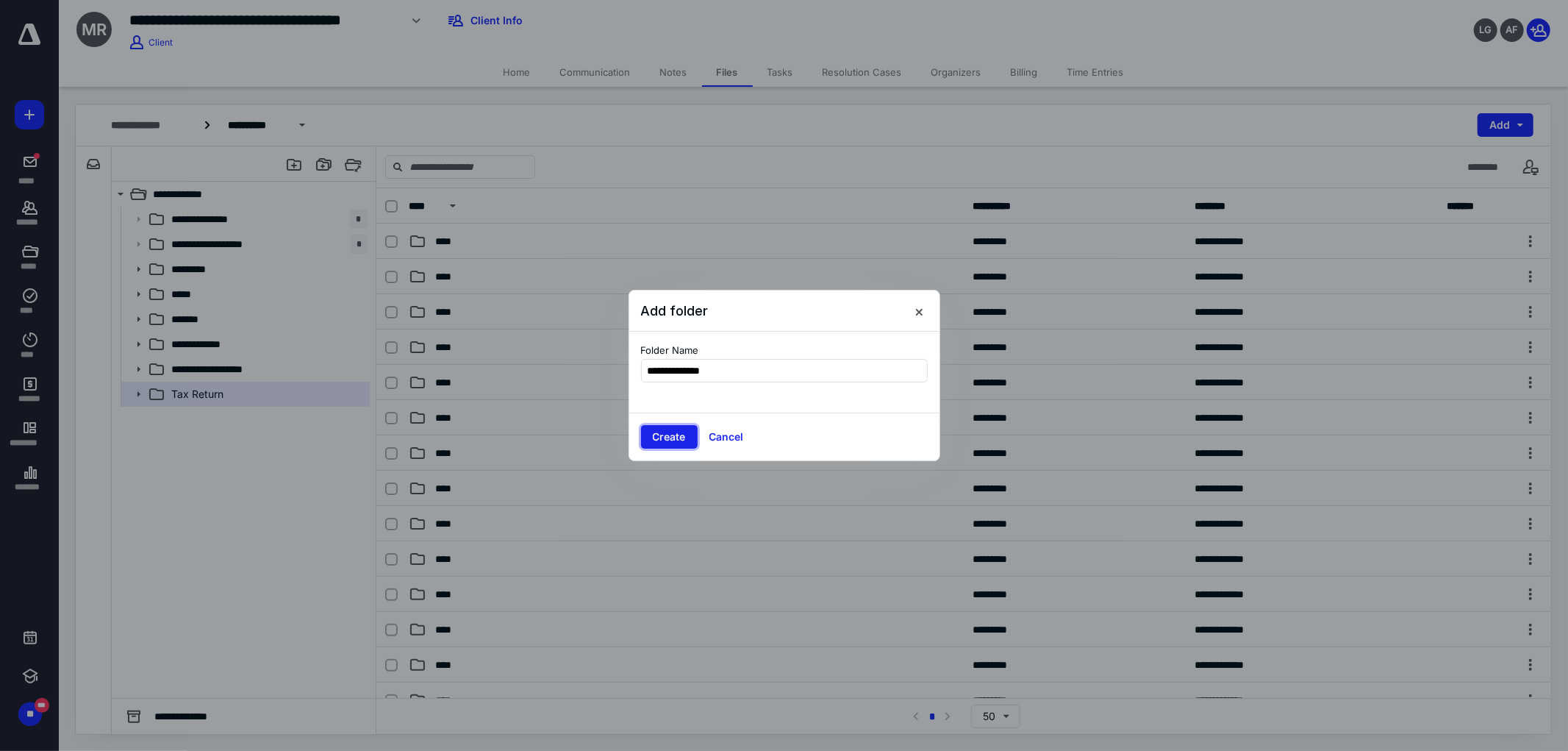 click on "Create" at bounding box center [669, 437] 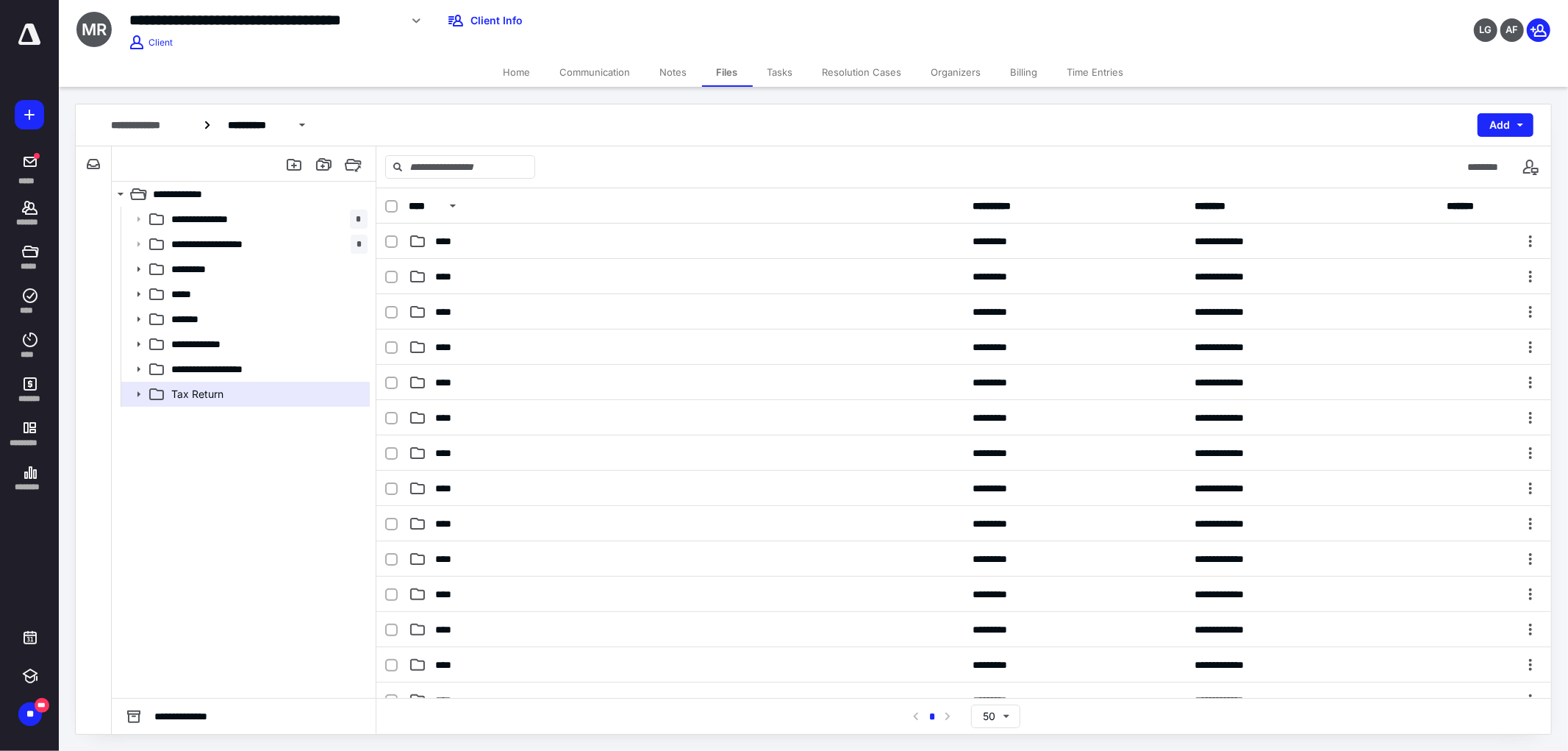 click 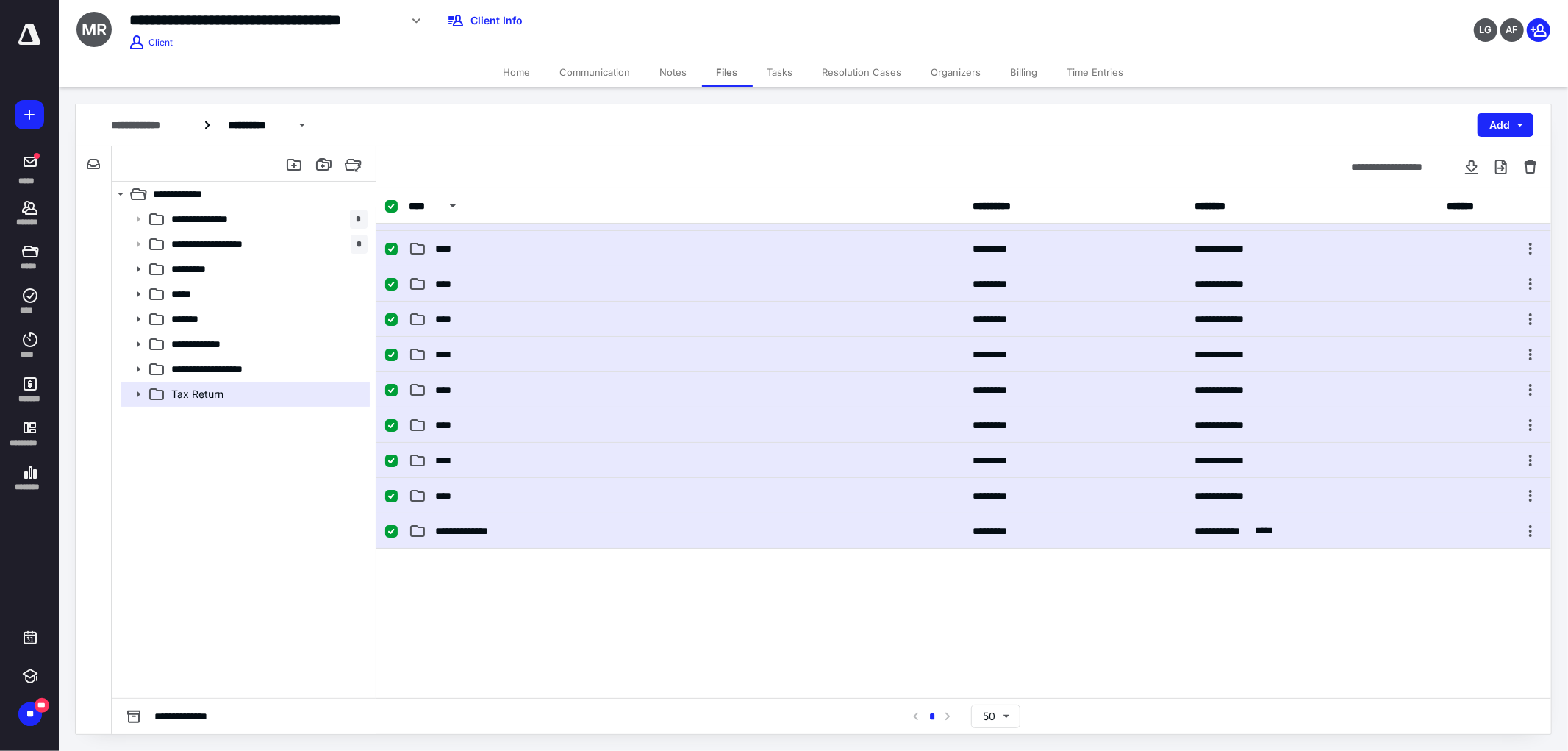 scroll, scrollTop: 277, scrollLeft: 0, axis: vertical 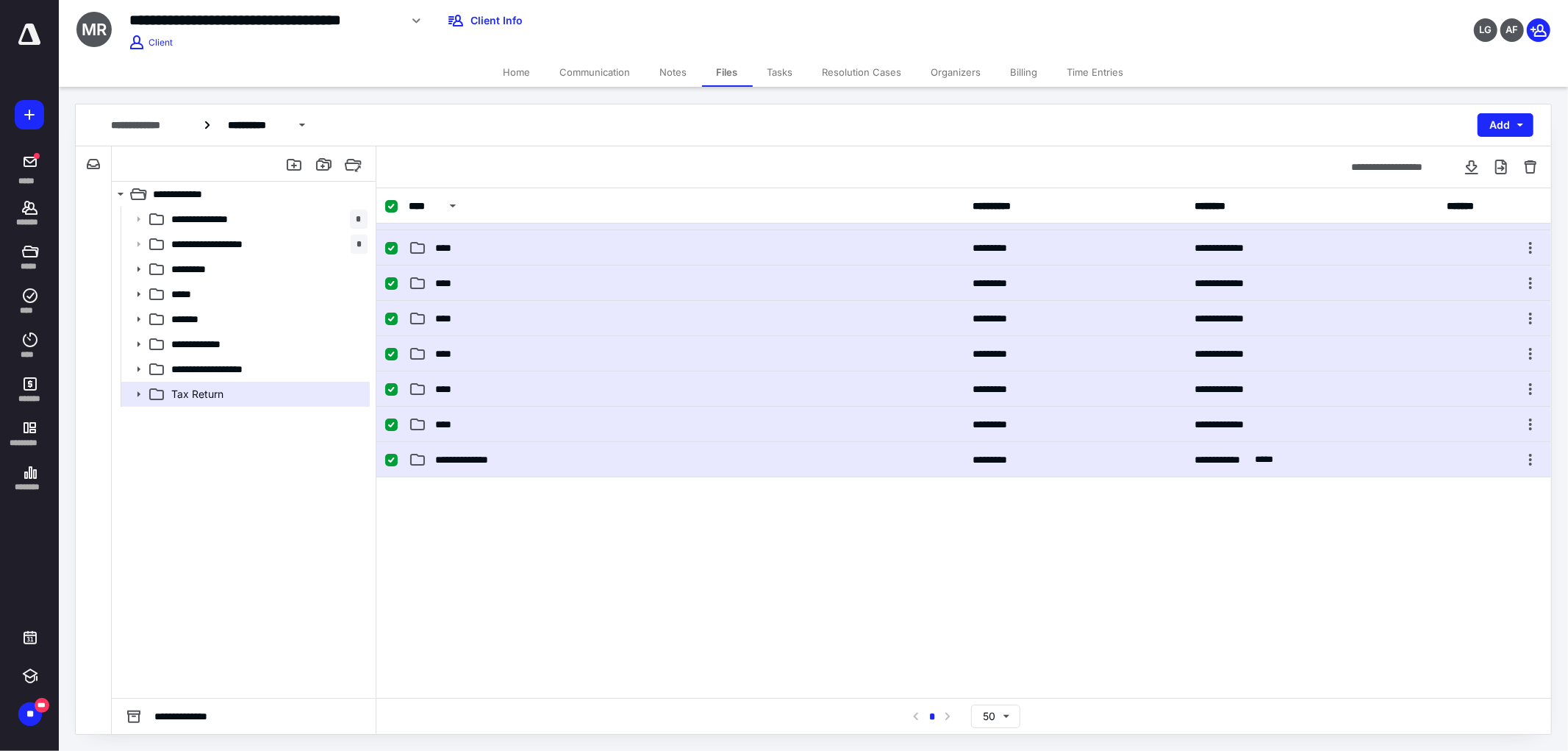 click at bounding box center [391, 460] 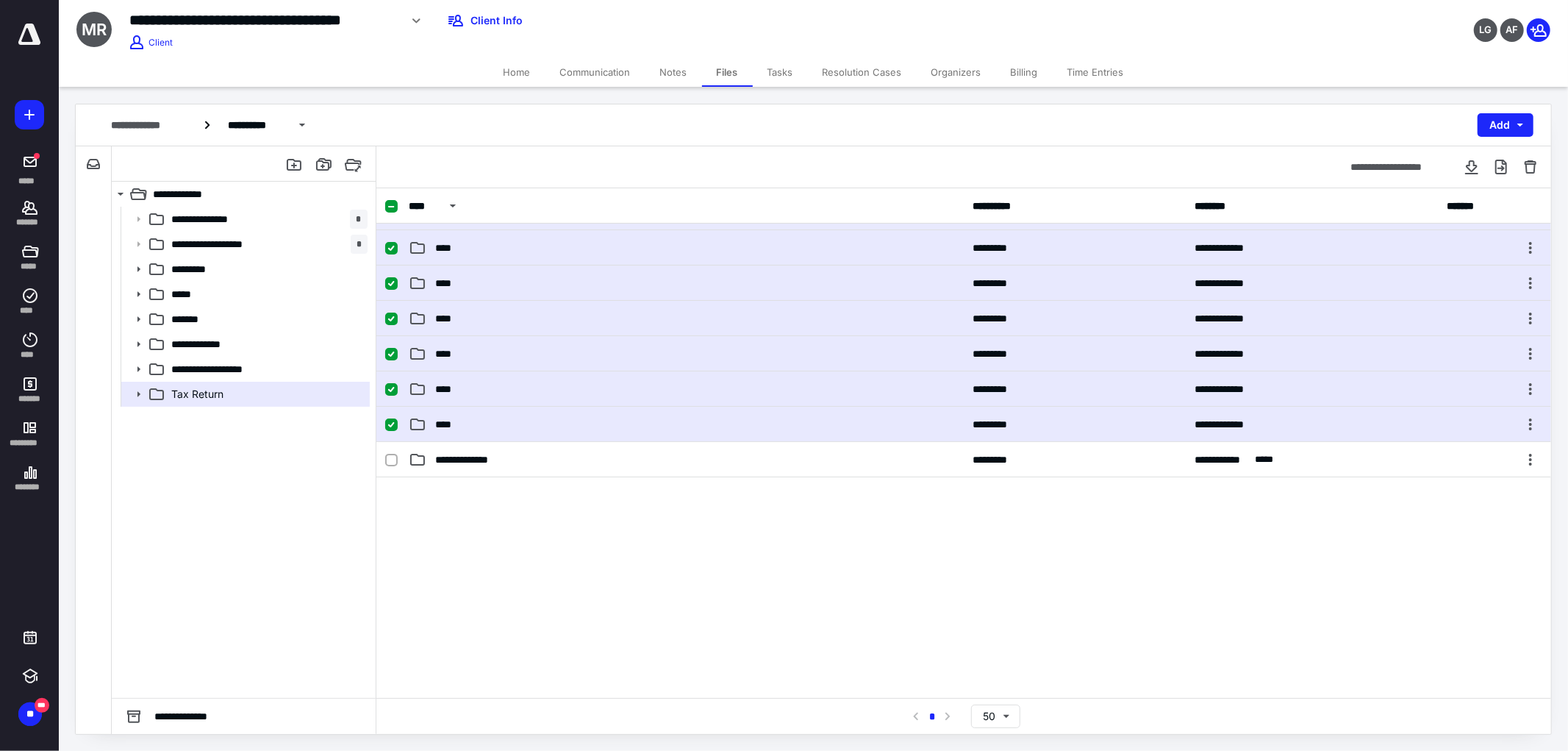 click at bounding box center (391, 425) 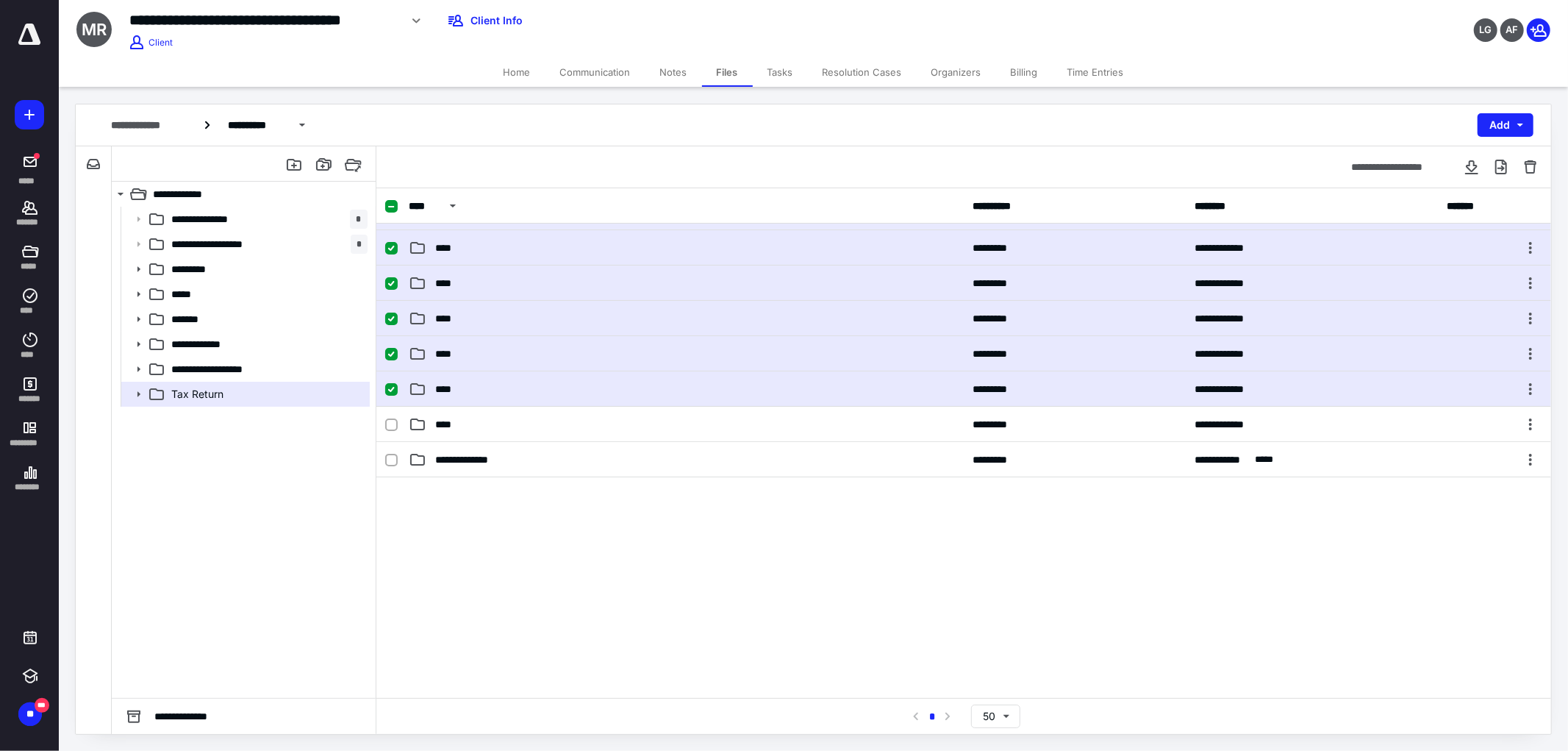 click 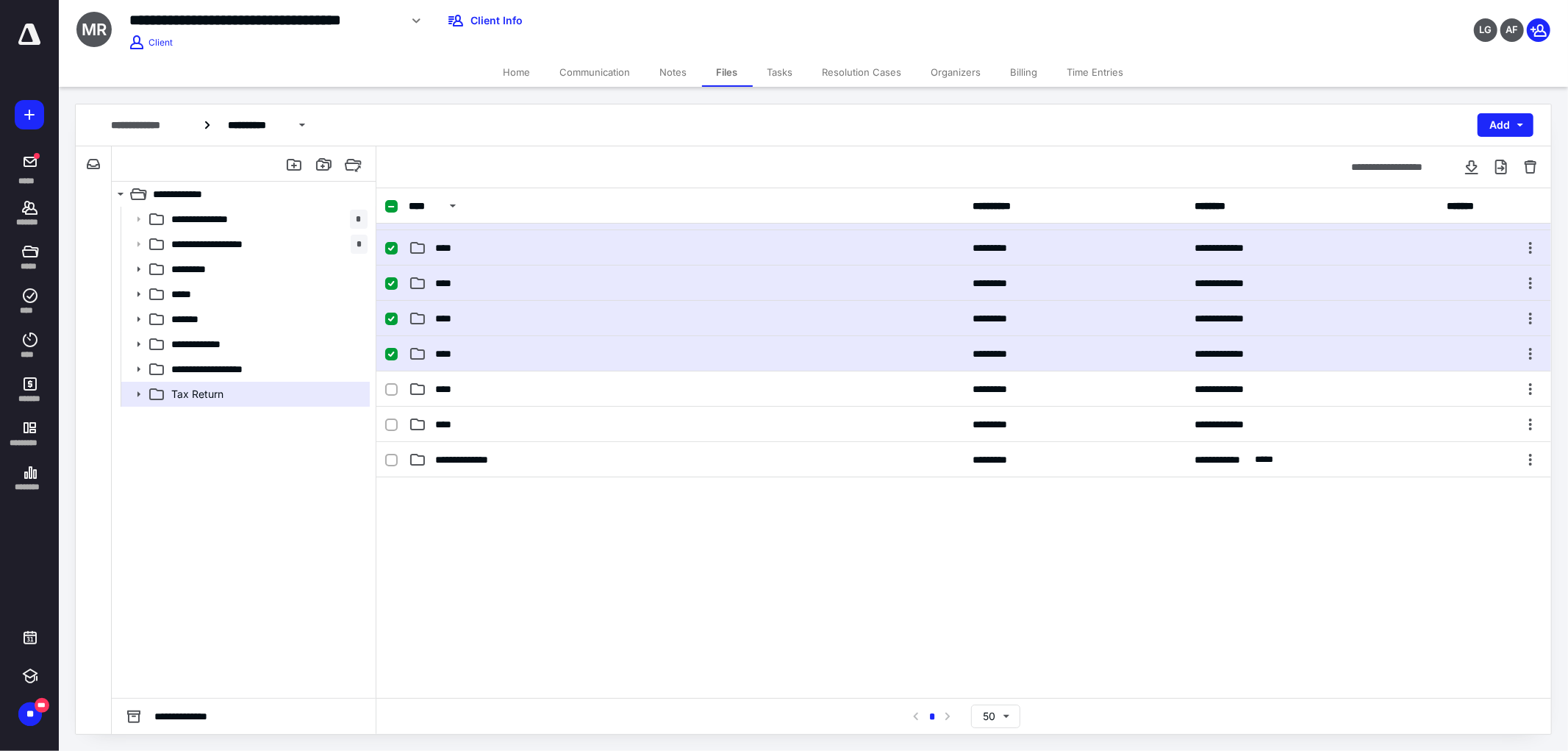 click at bounding box center (391, 355) 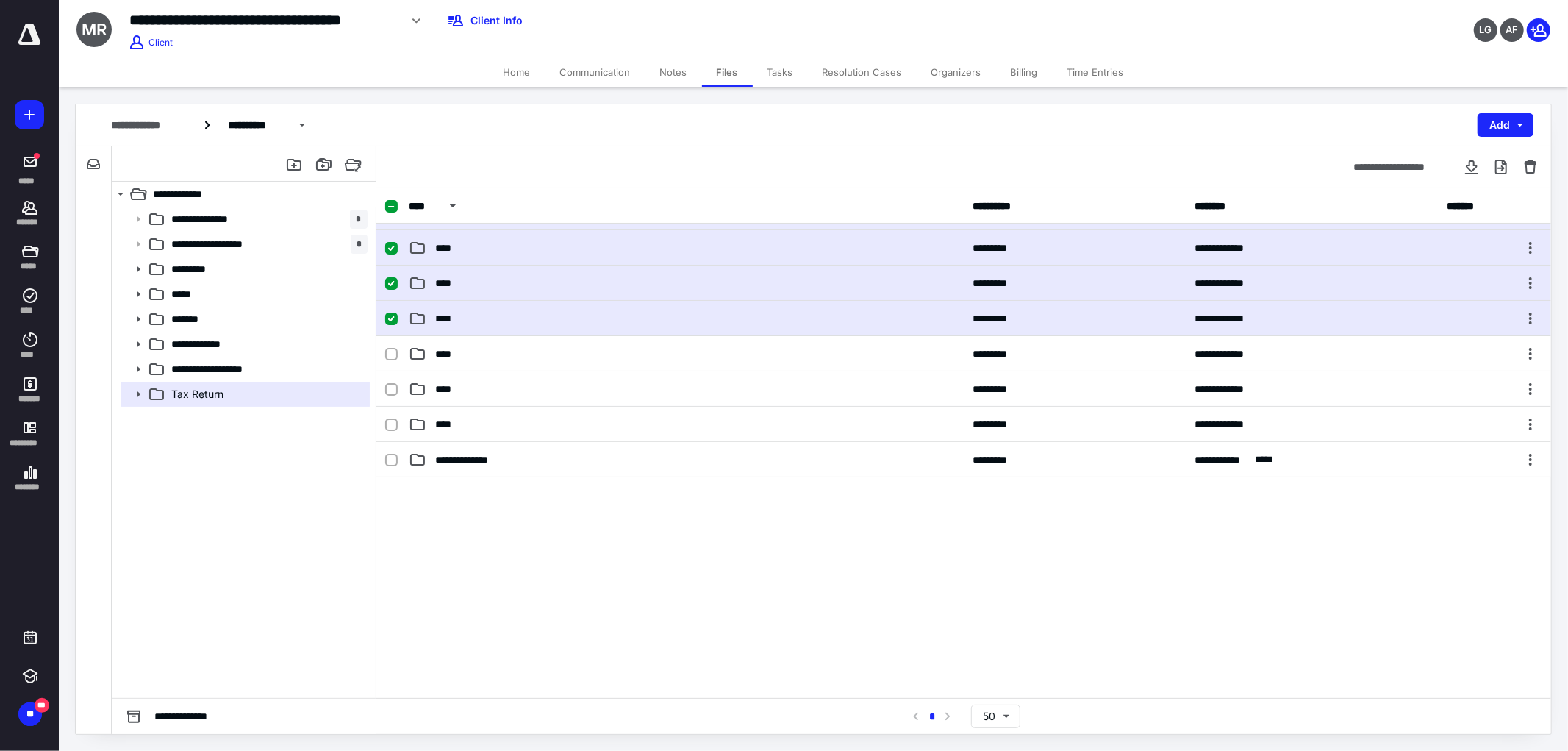 click 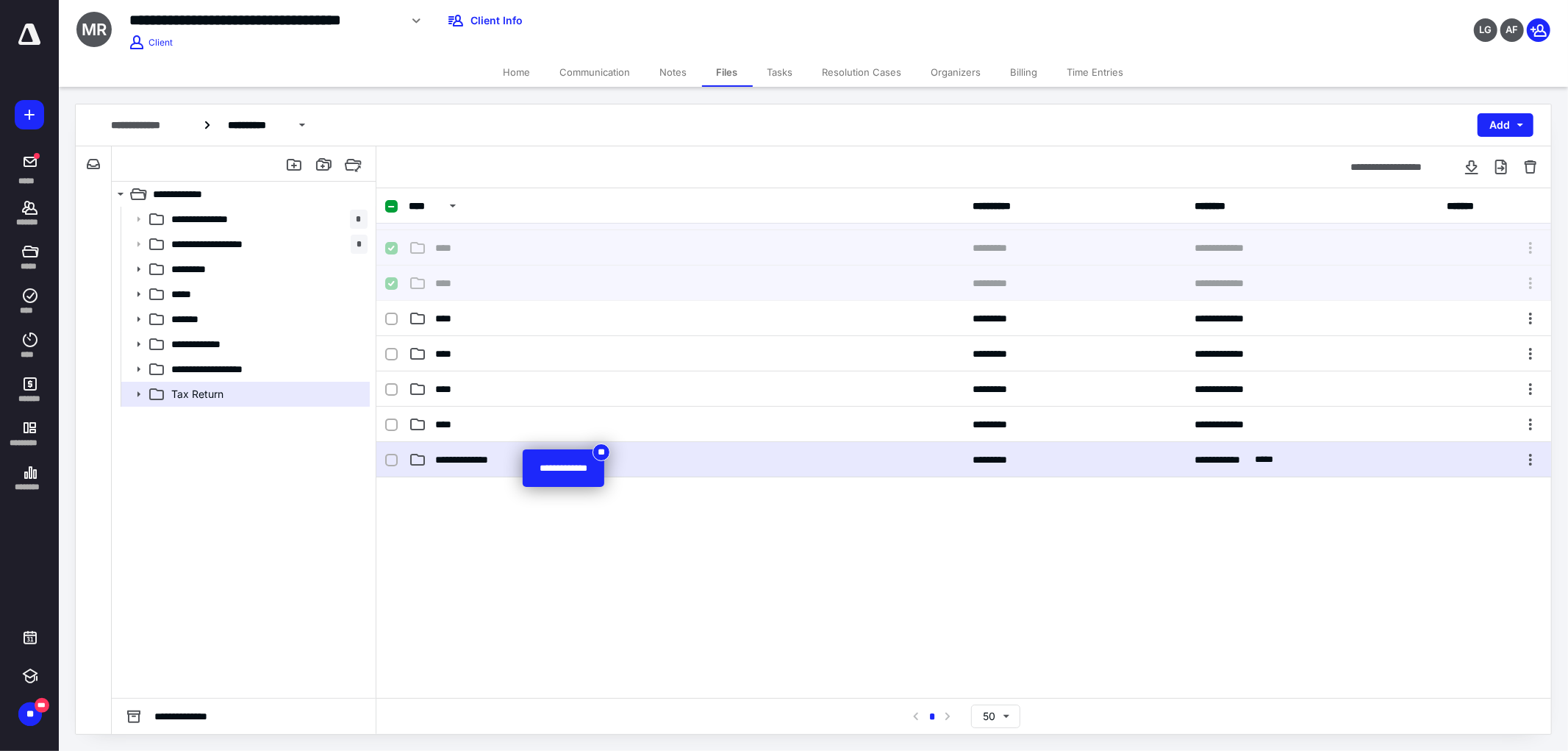 checkbox on "false" 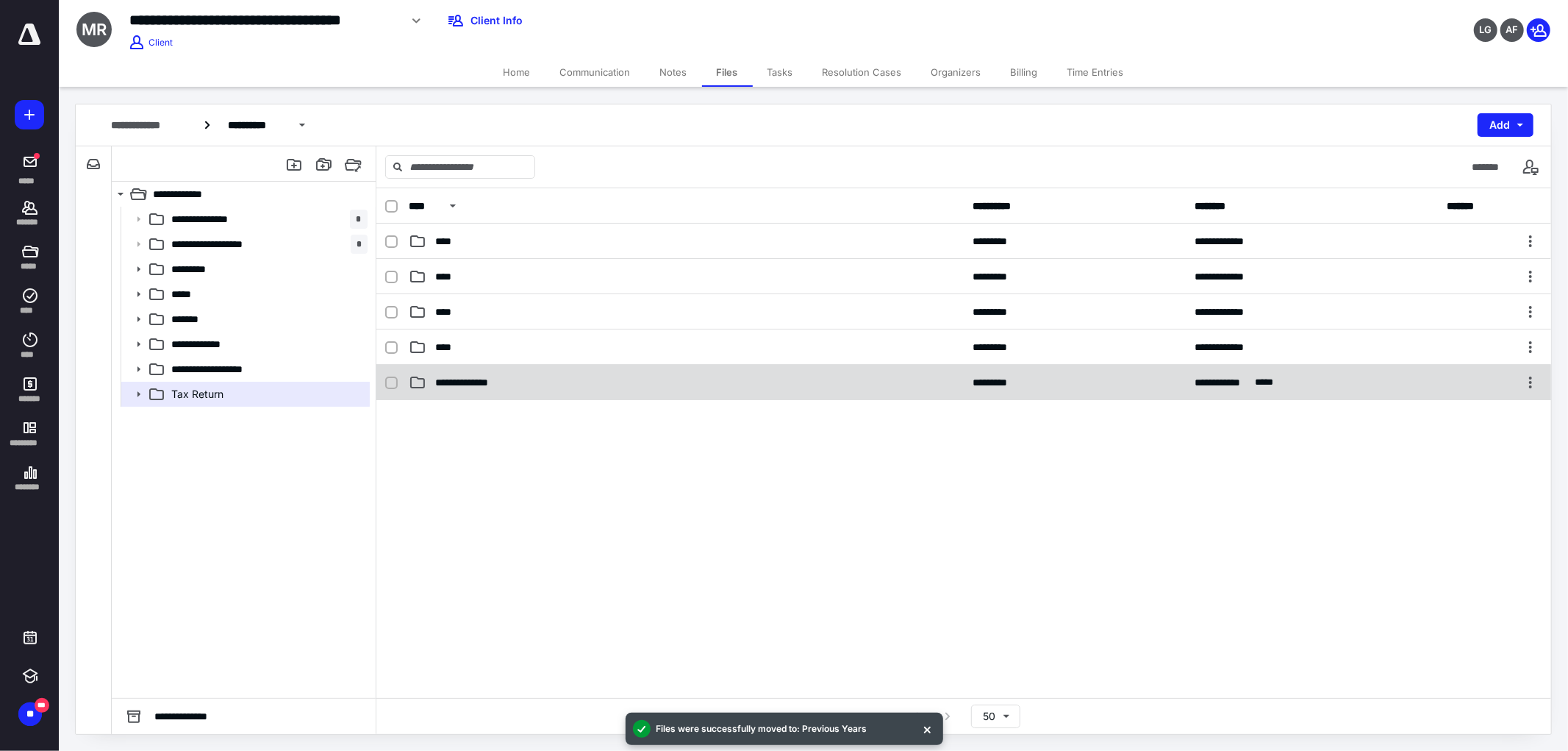 scroll, scrollTop: 0, scrollLeft: 0, axis: both 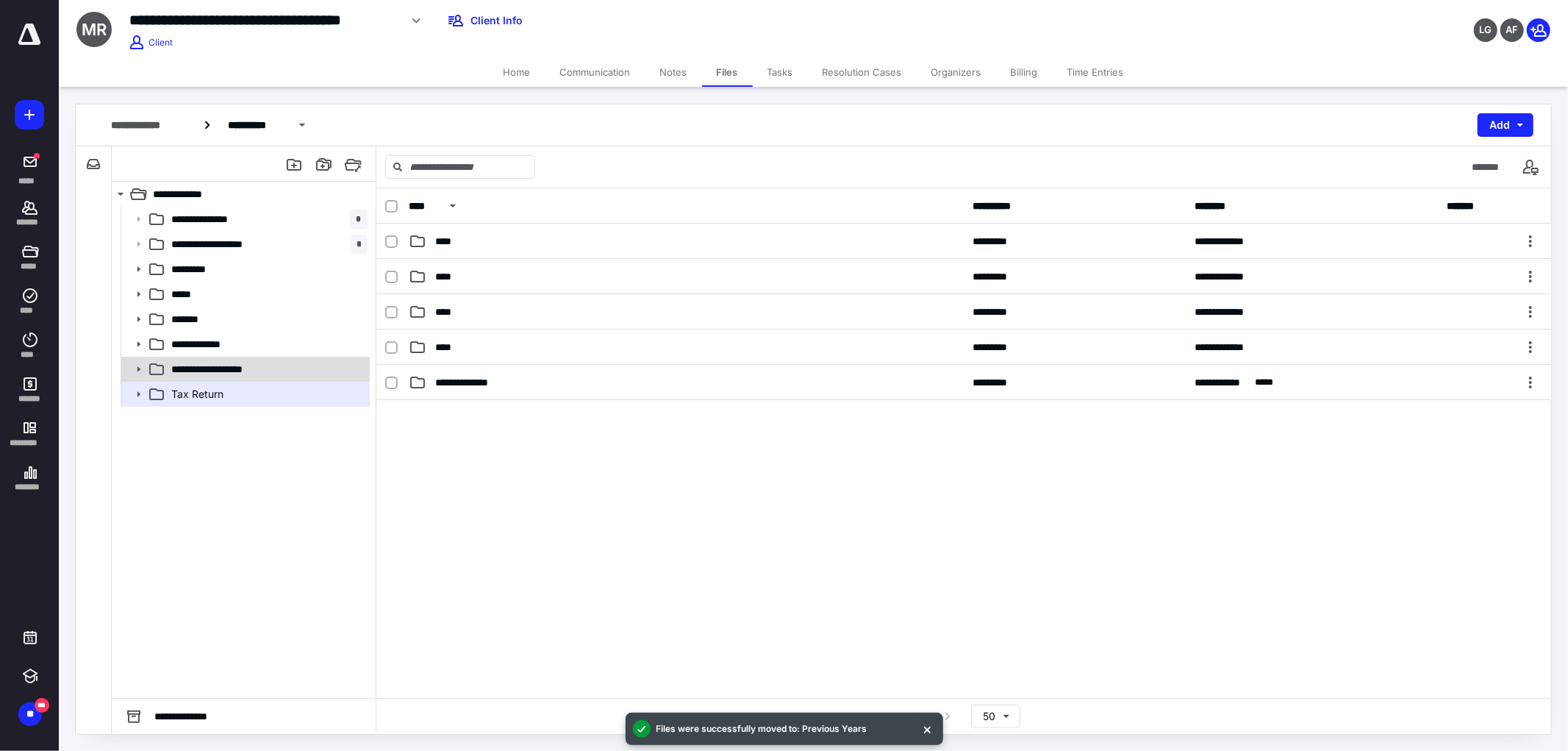 click on "**********" at bounding box center (218, 369) 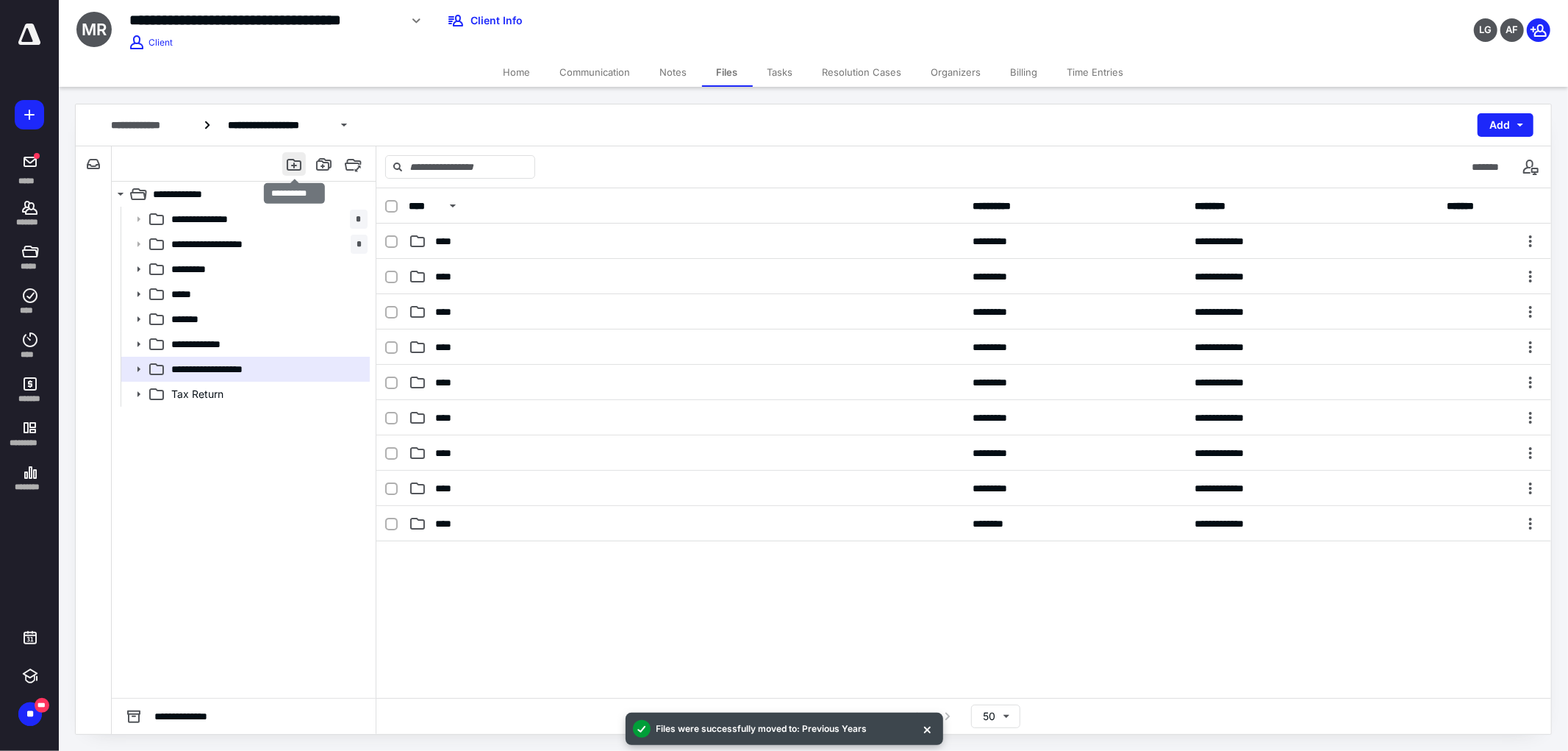 click at bounding box center [294, 164] 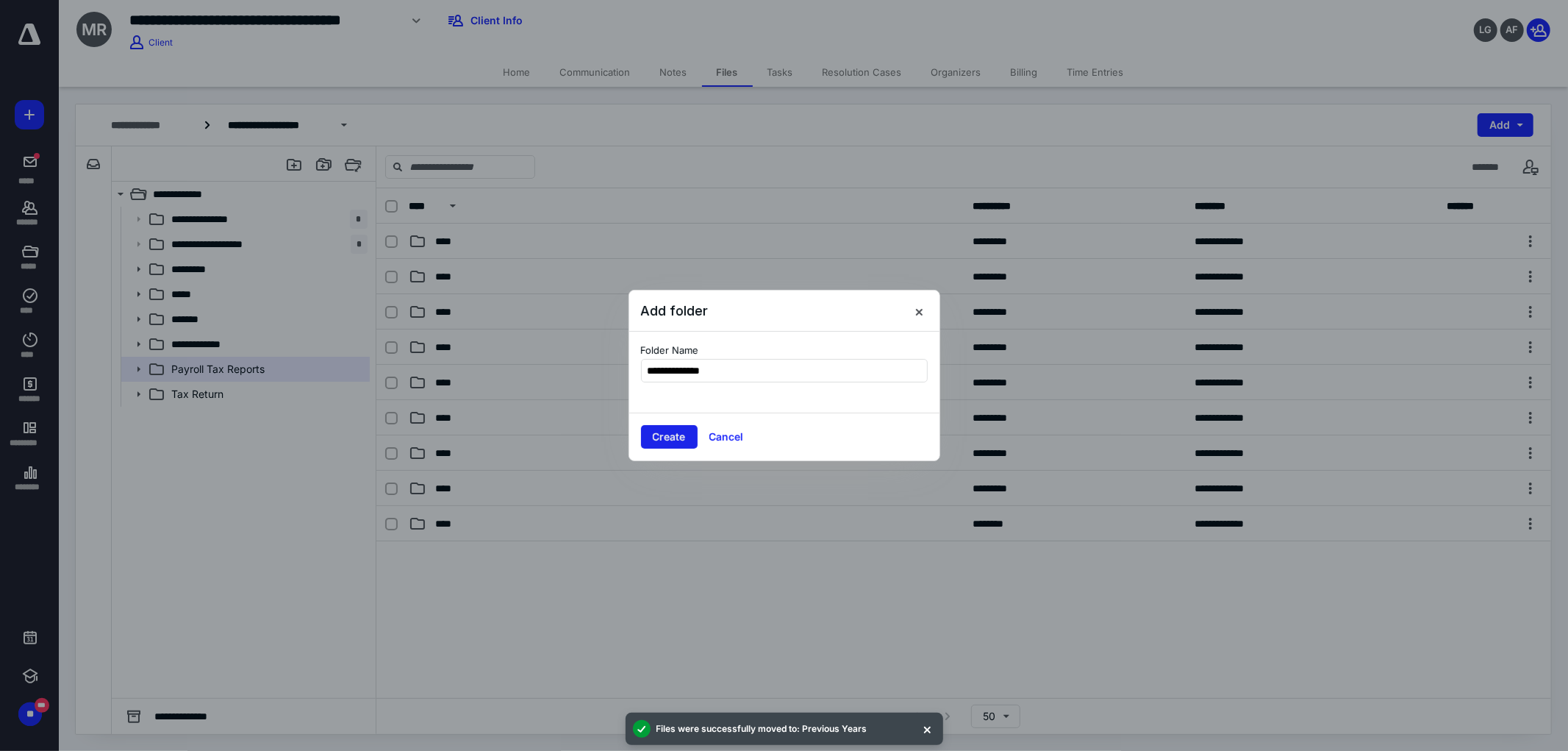 type on "**********" 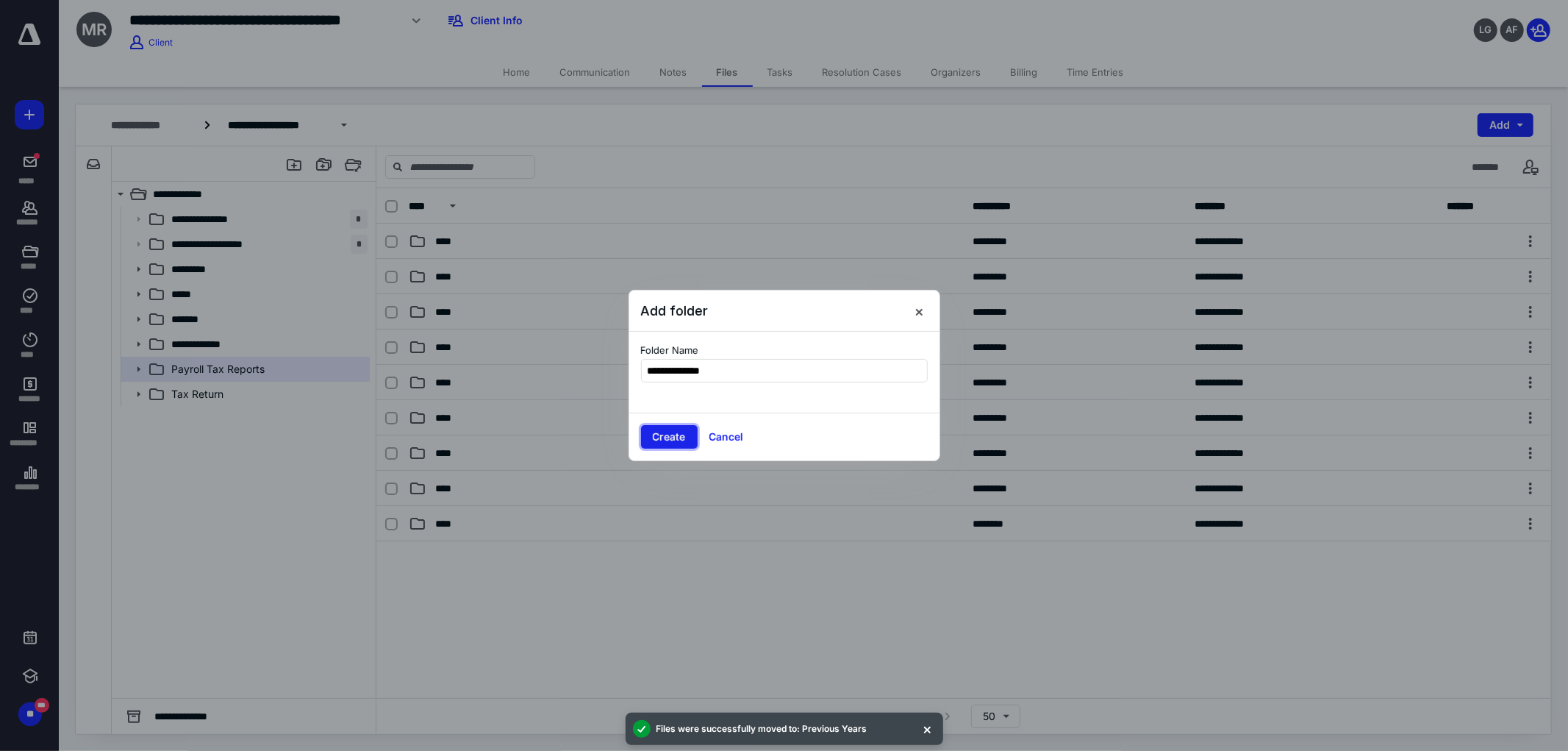 click on "Create" at bounding box center (669, 437) 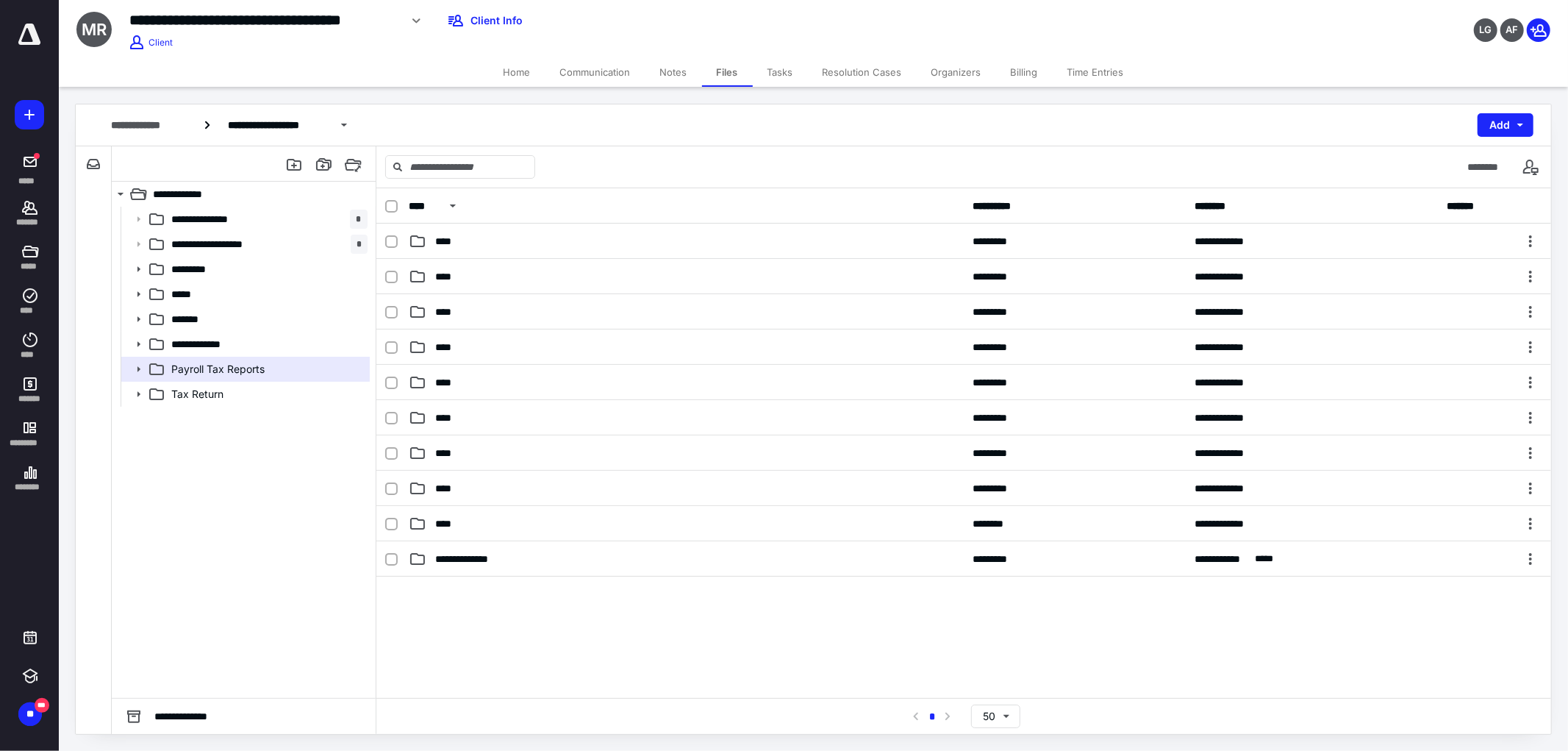 click at bounding box center [391, 207] 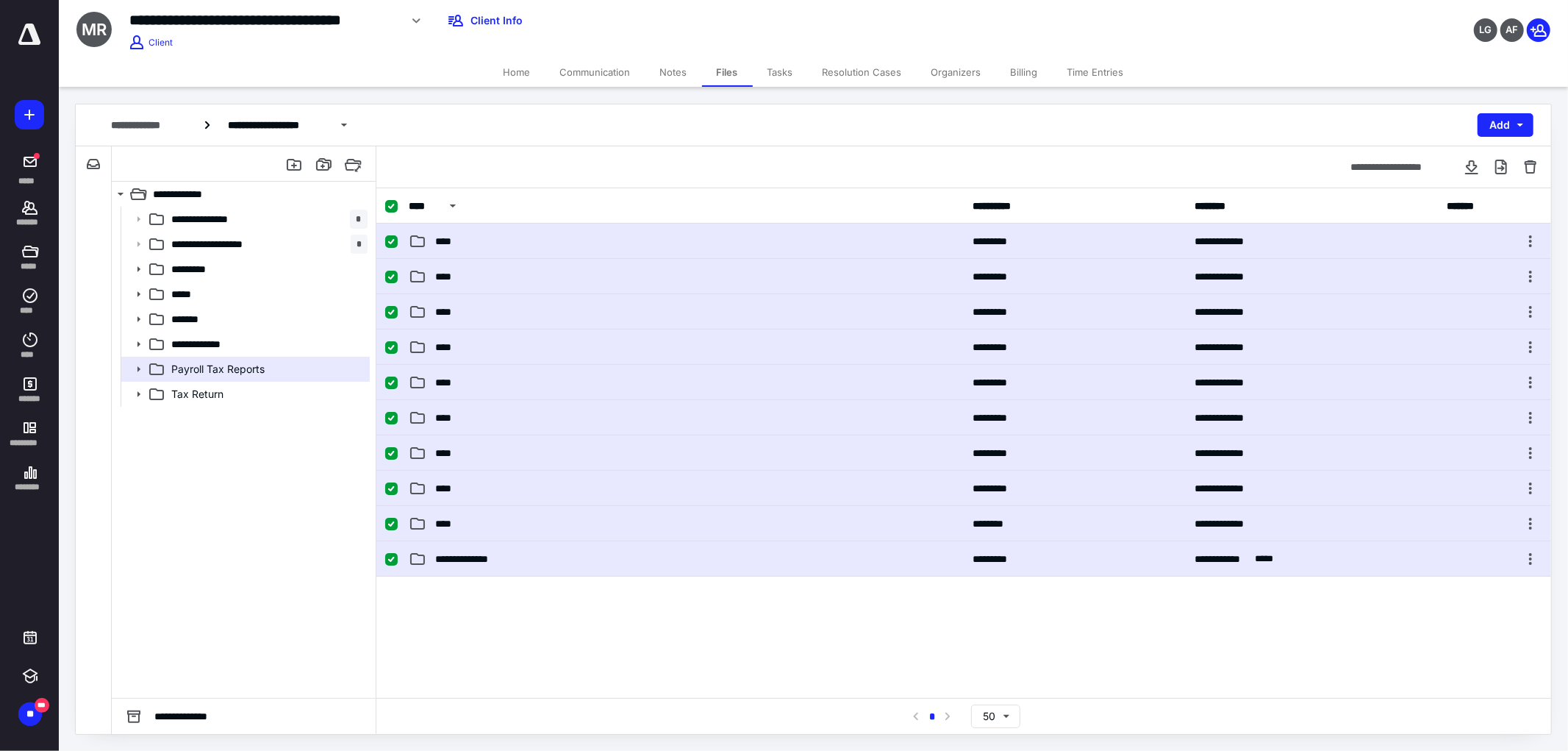 click 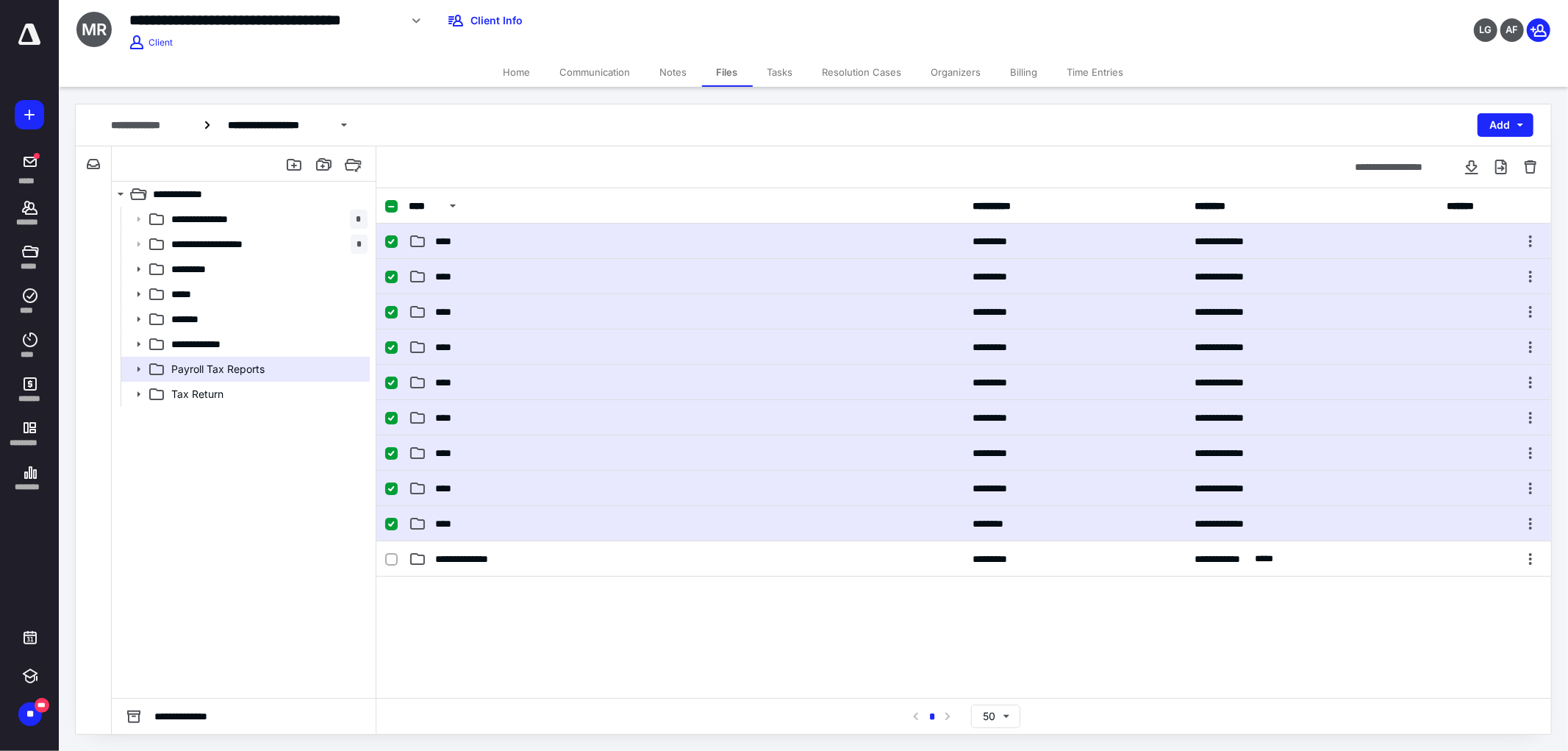 click 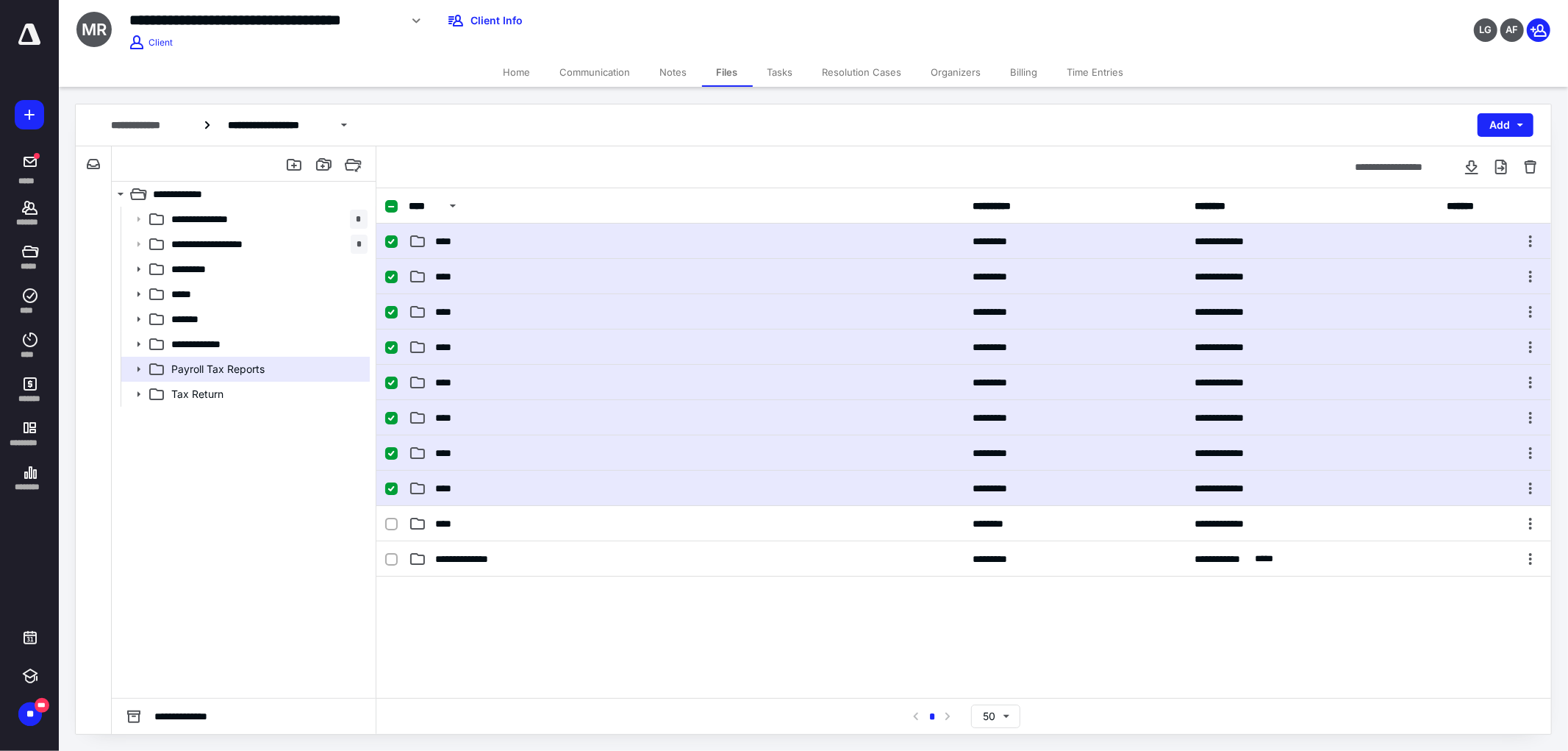 click 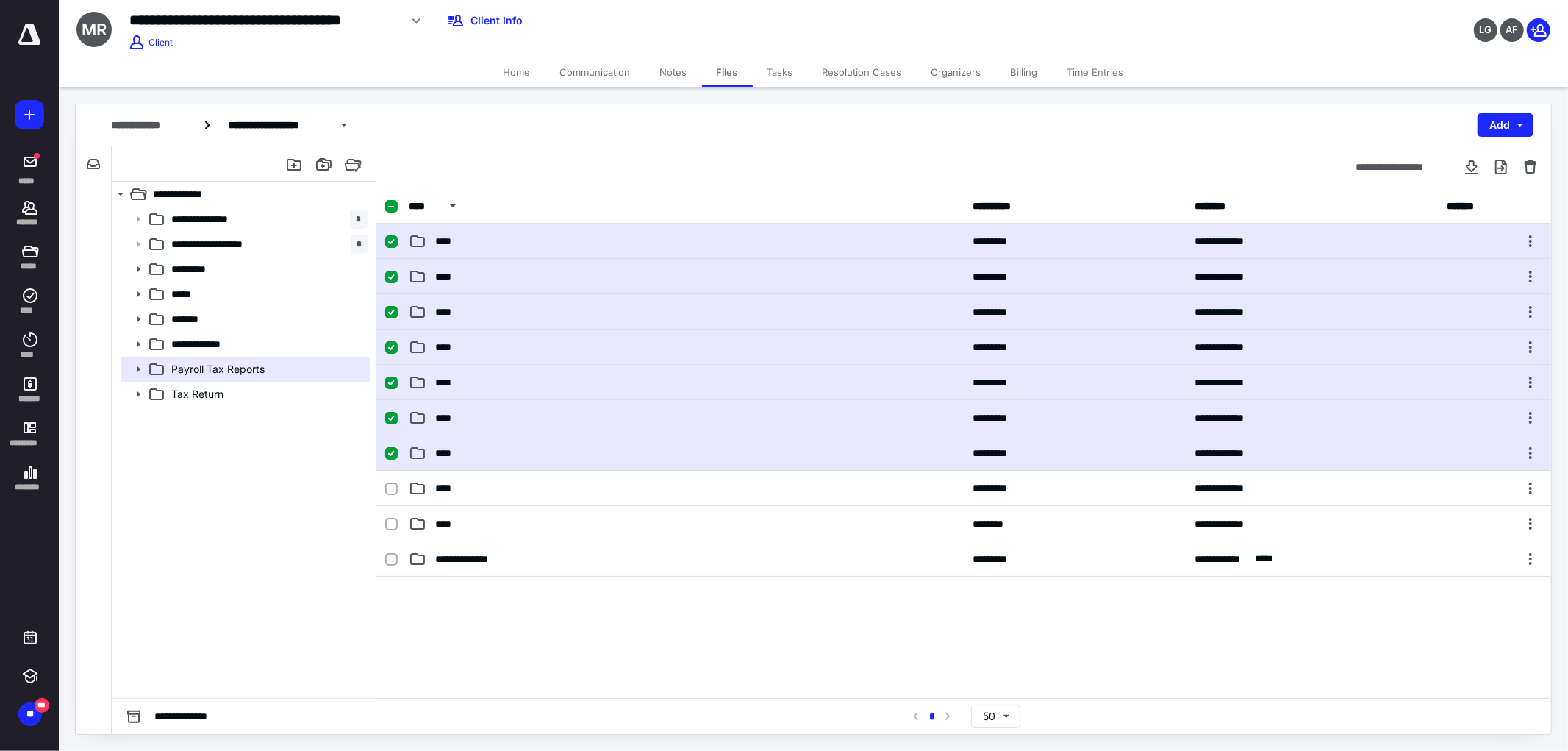 click 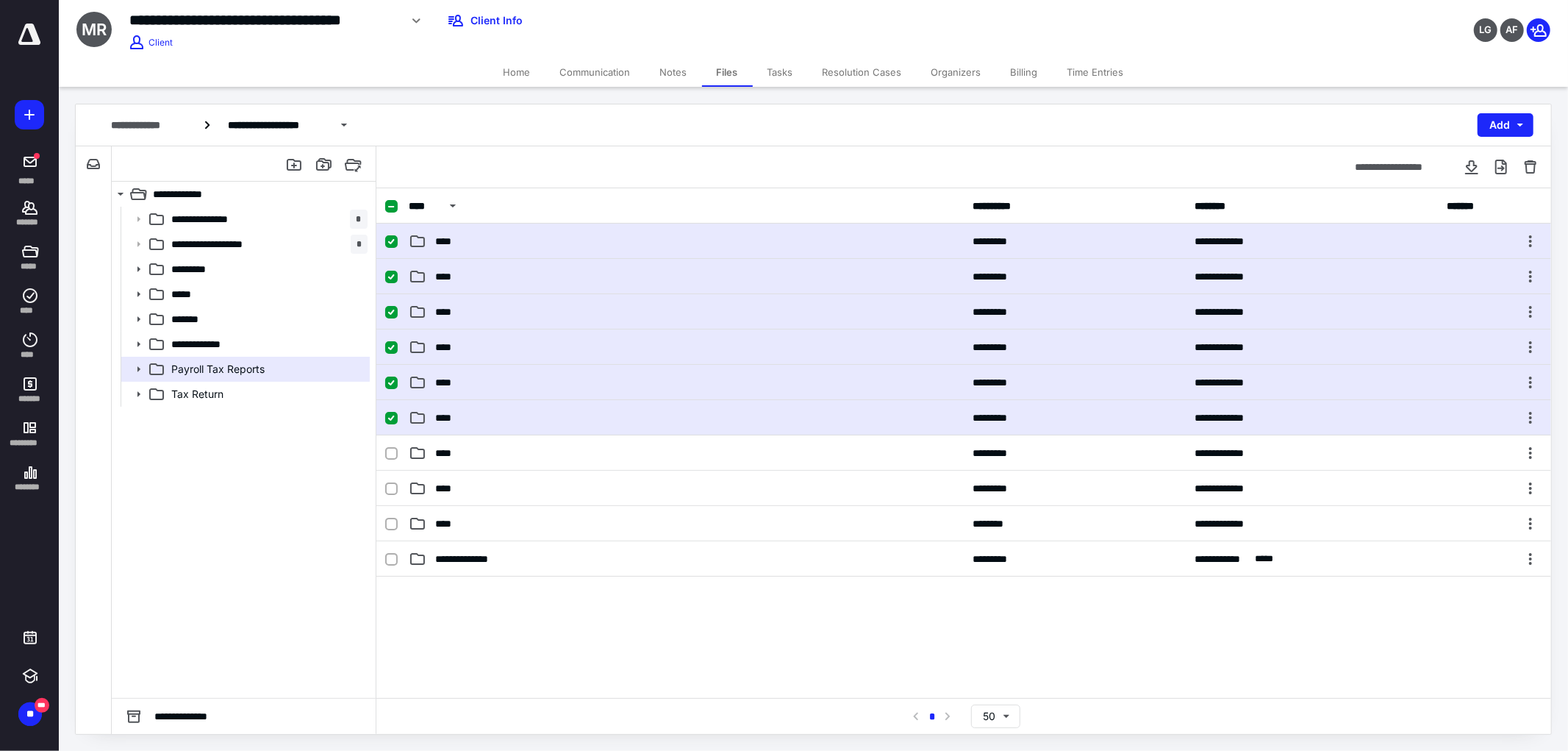 click 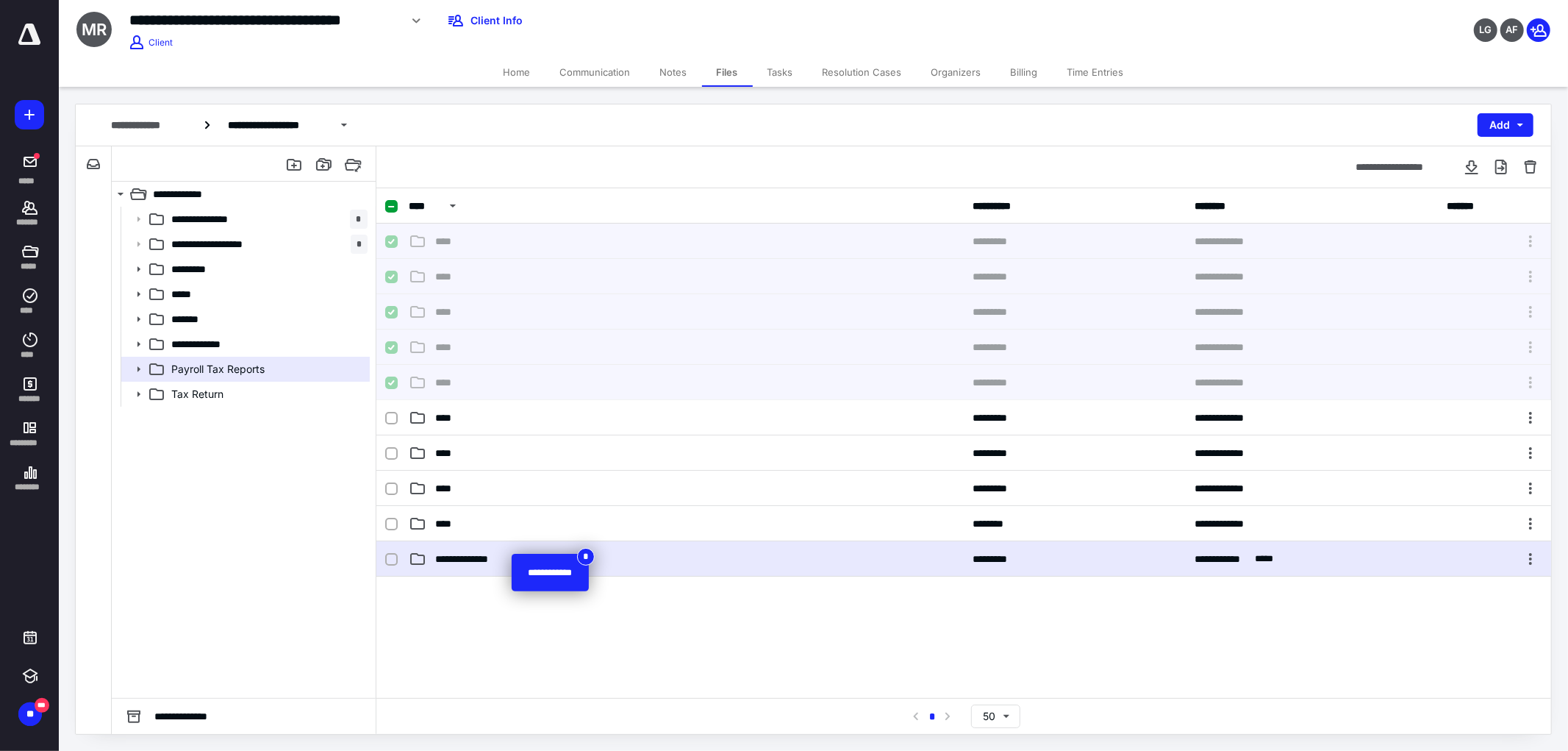 checkbox on "false" 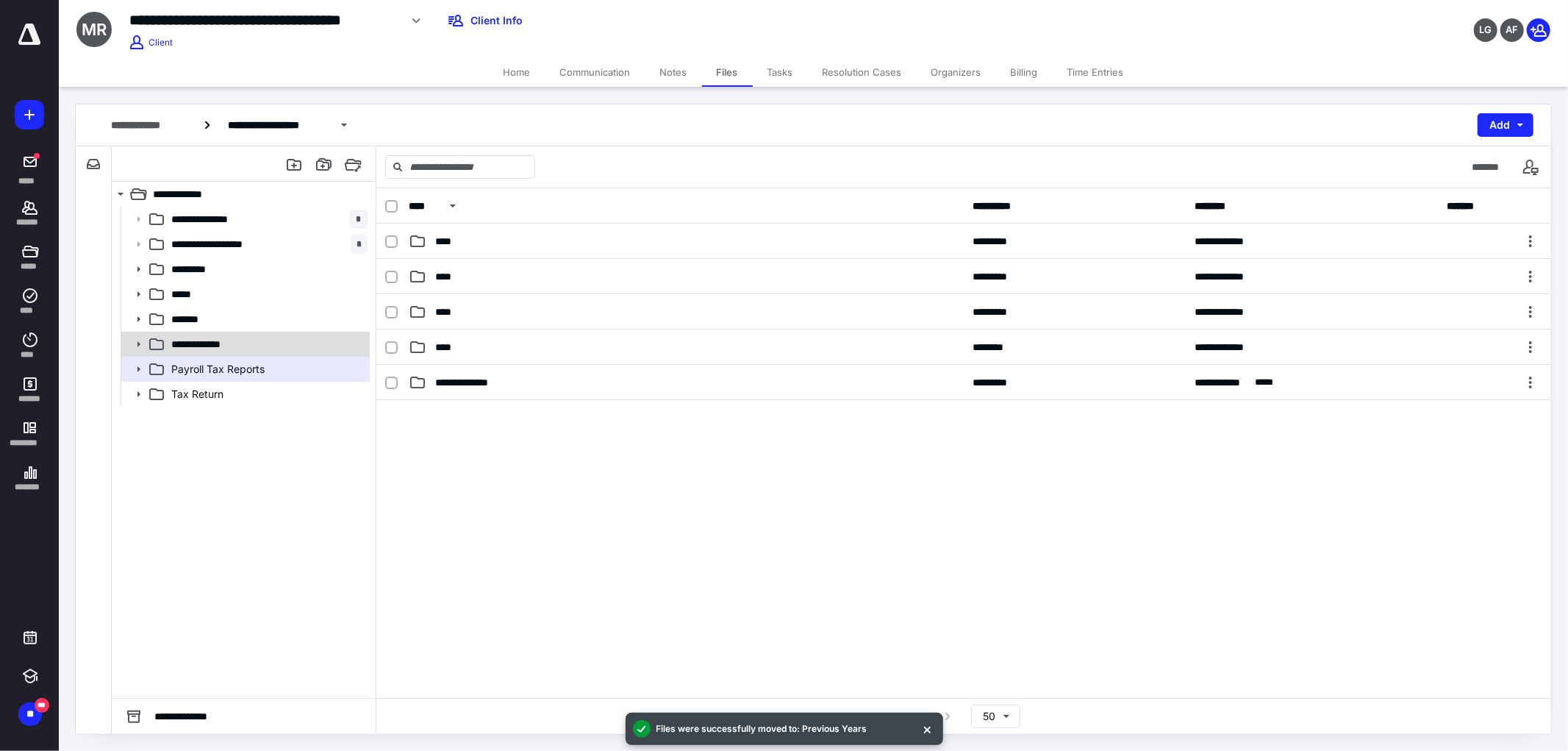 click on "**********" at bounding box center [210, 344] 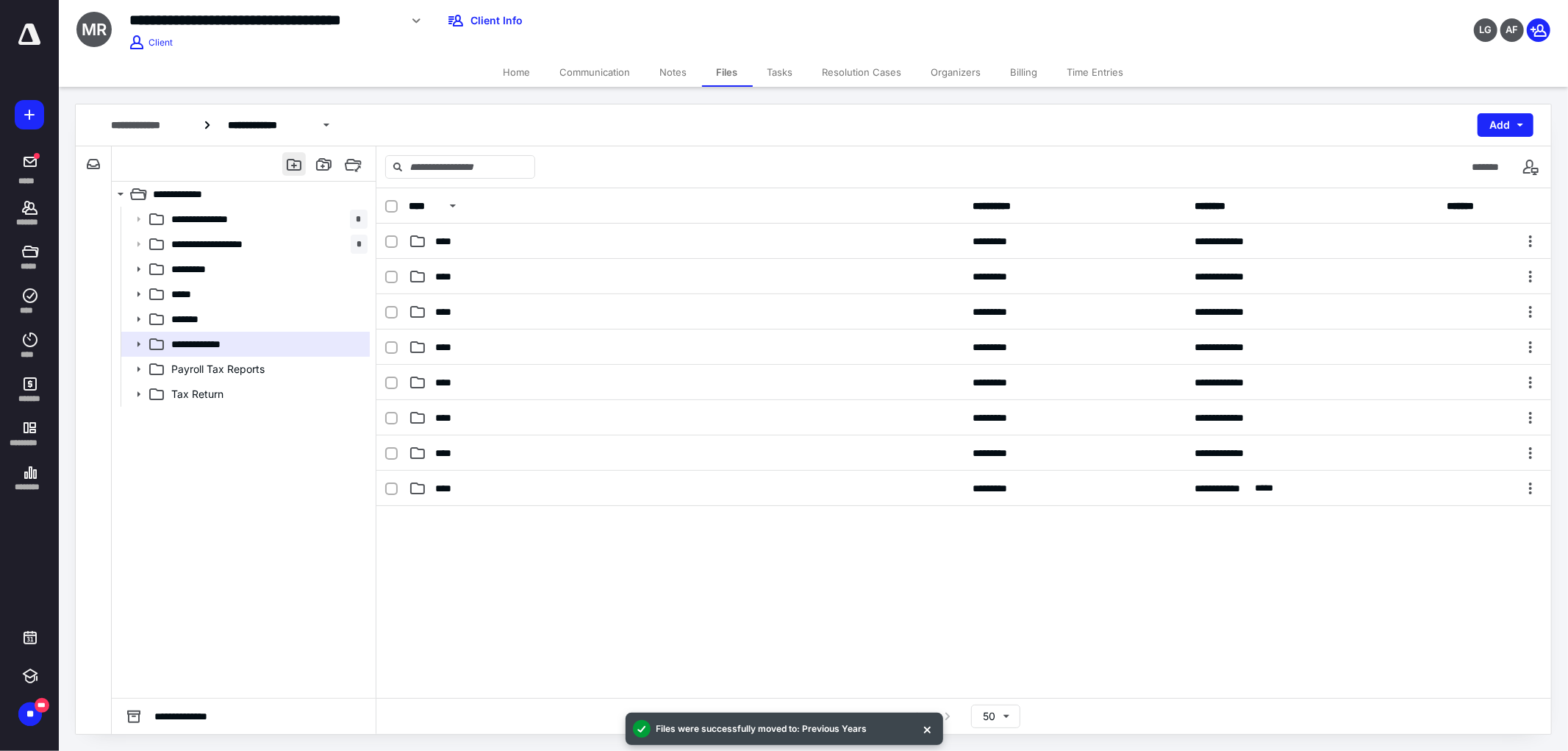 click at bounding box center (294, 164) 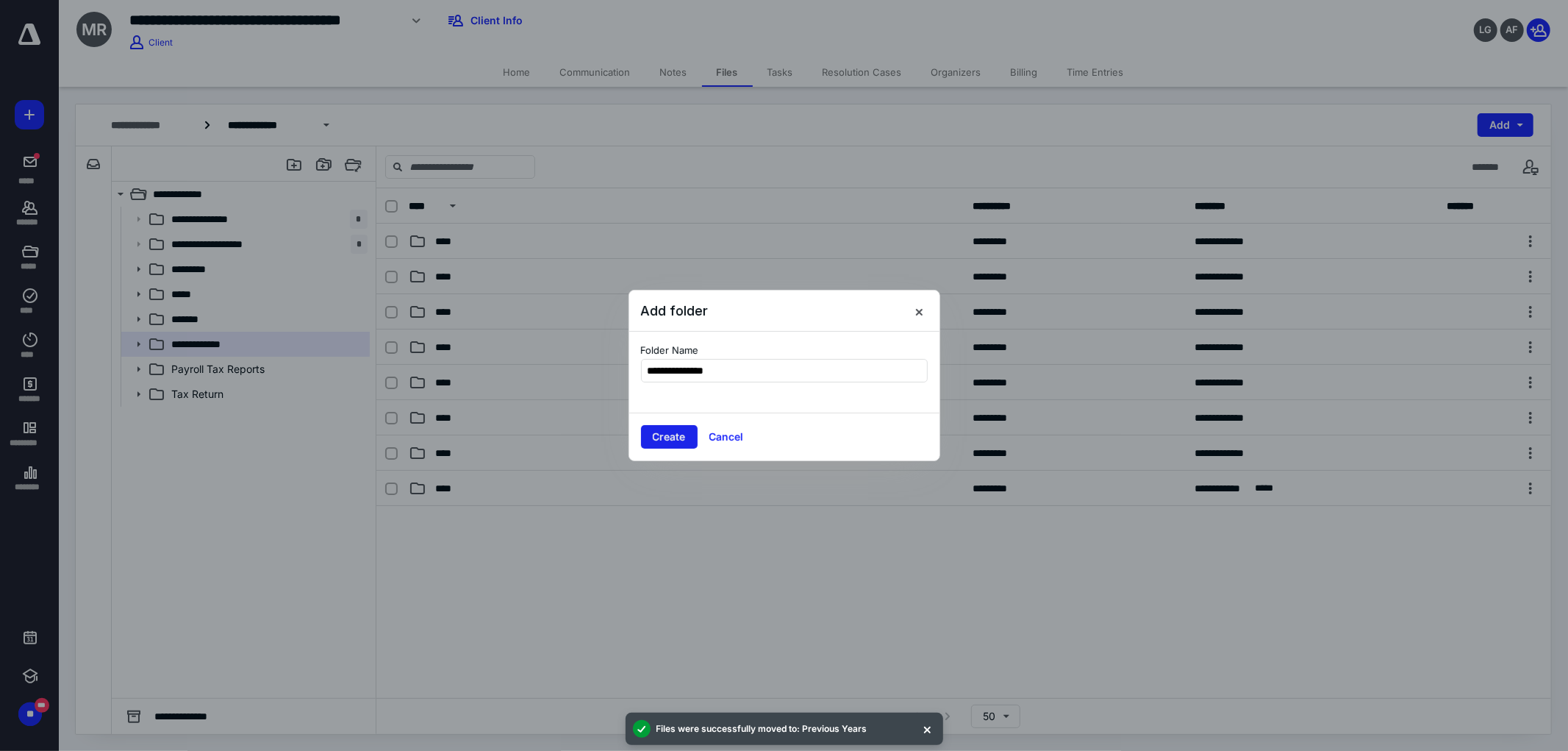 type on "**********" 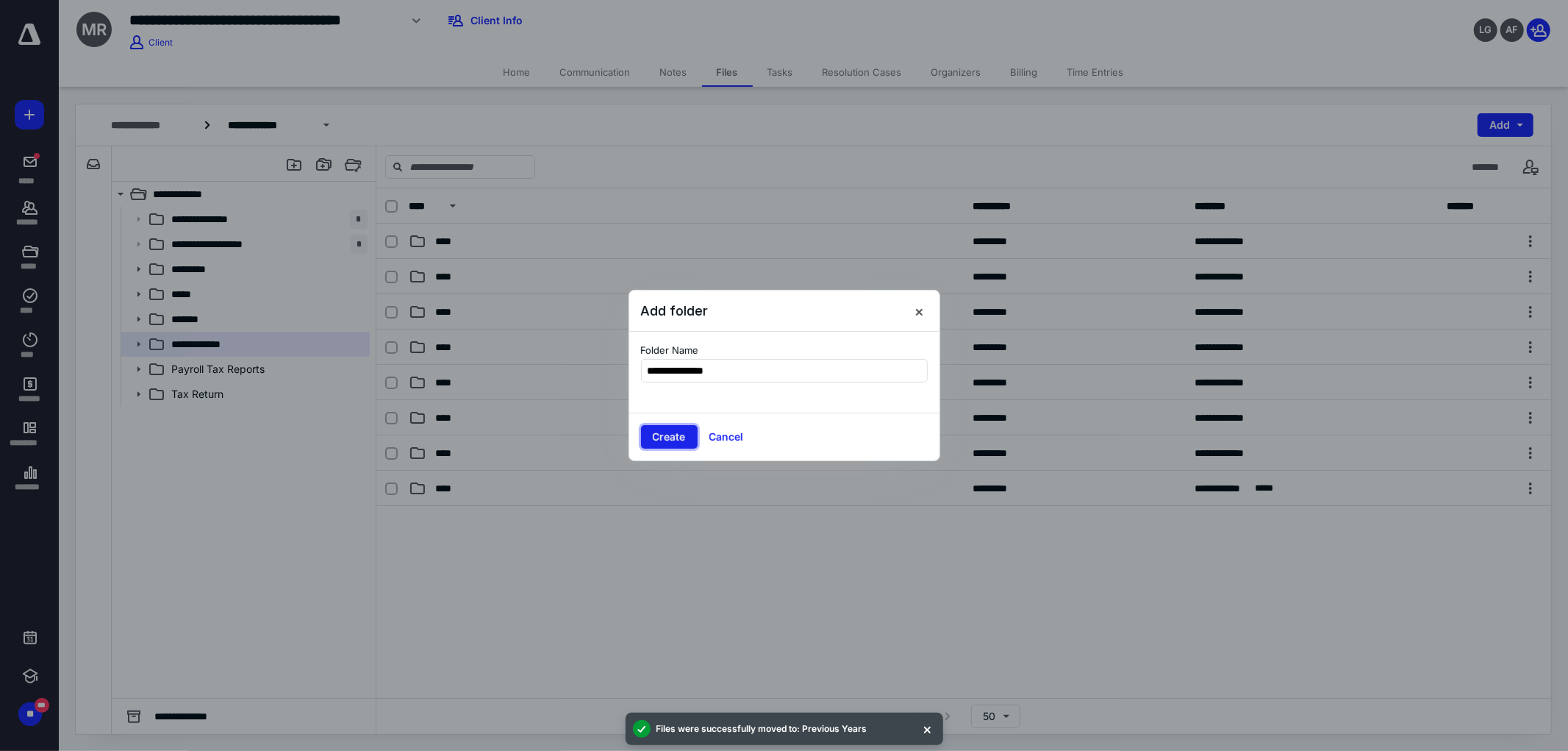 click on "Create" at bounding box center [669, 437] 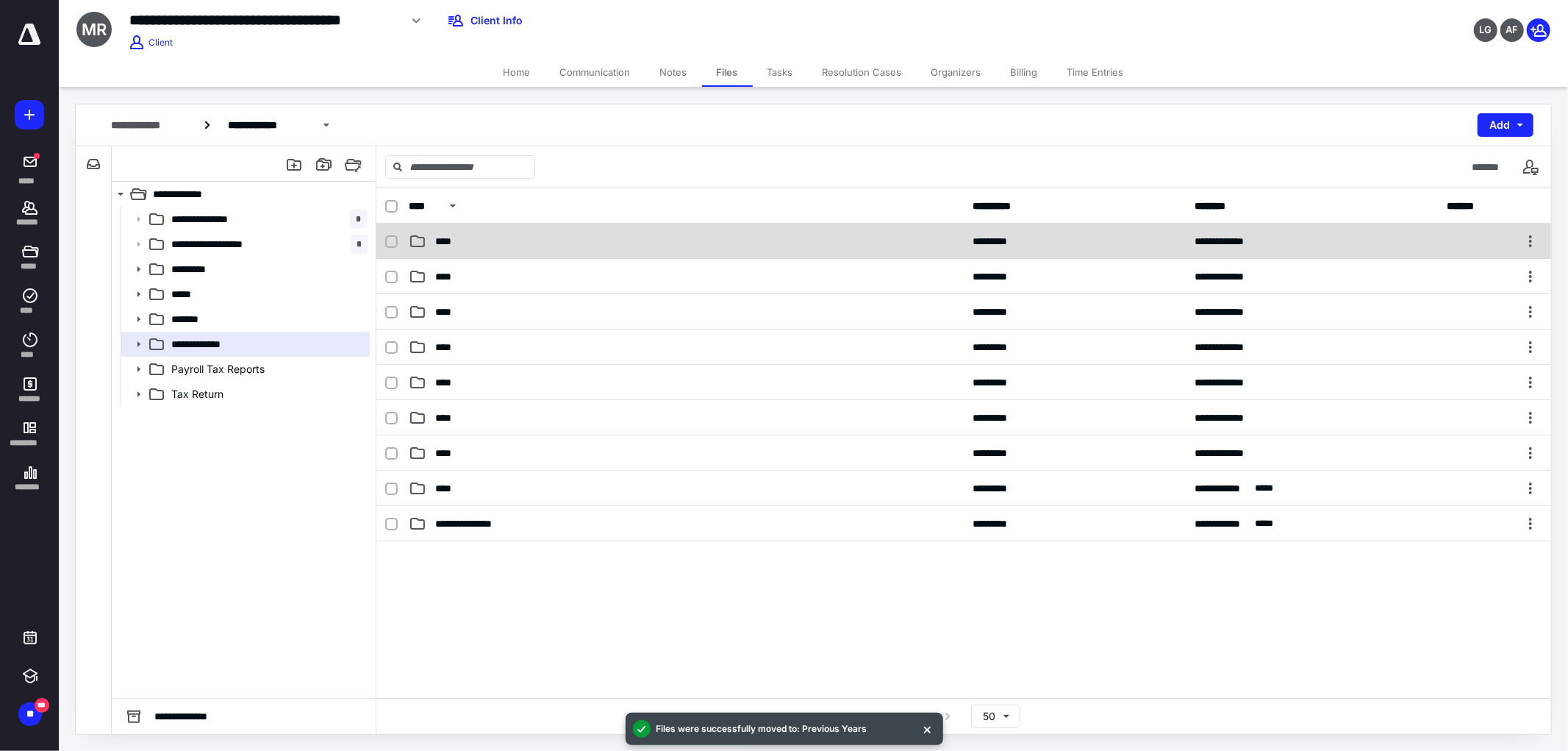 click 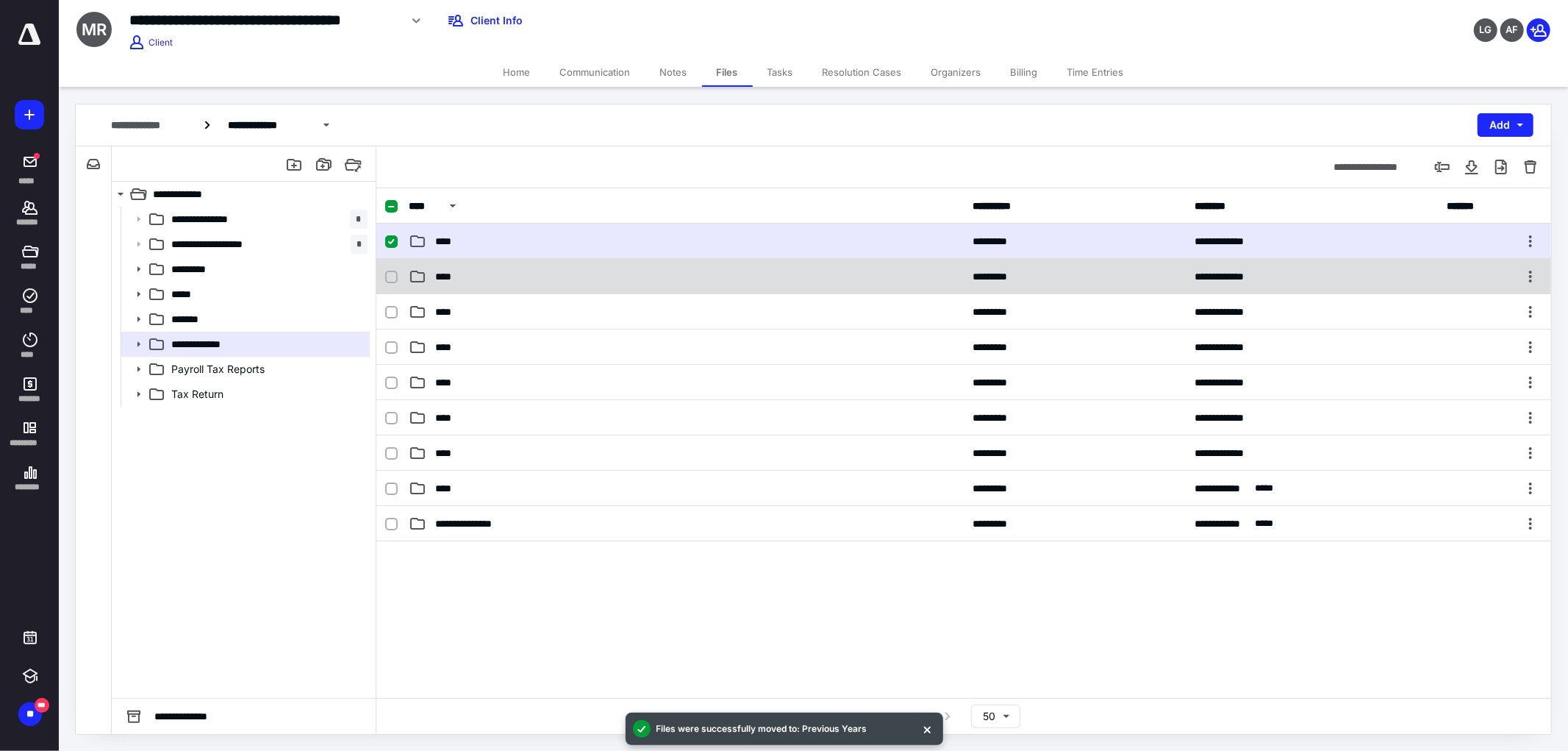 click at bounding box center (391, 277) 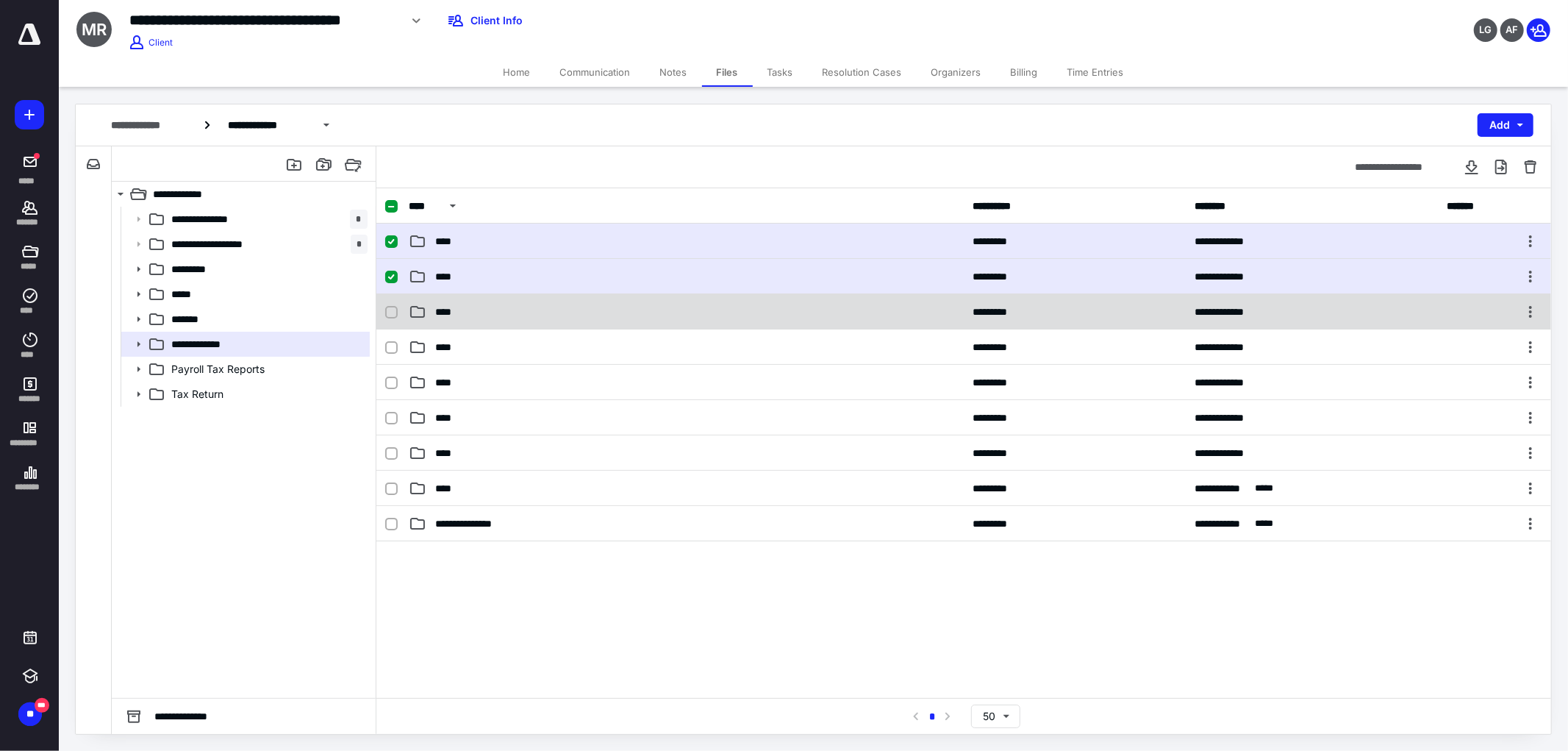 click 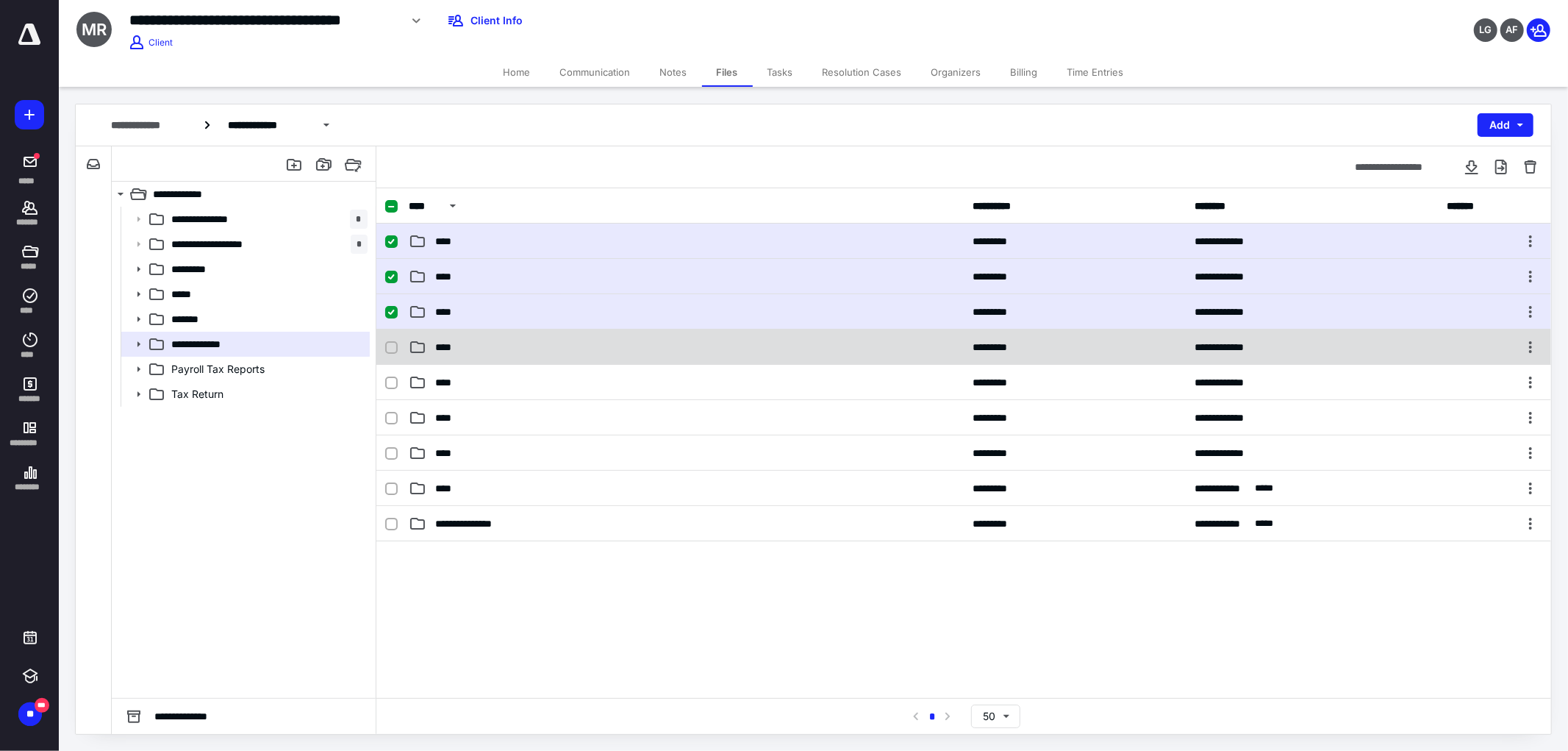 click 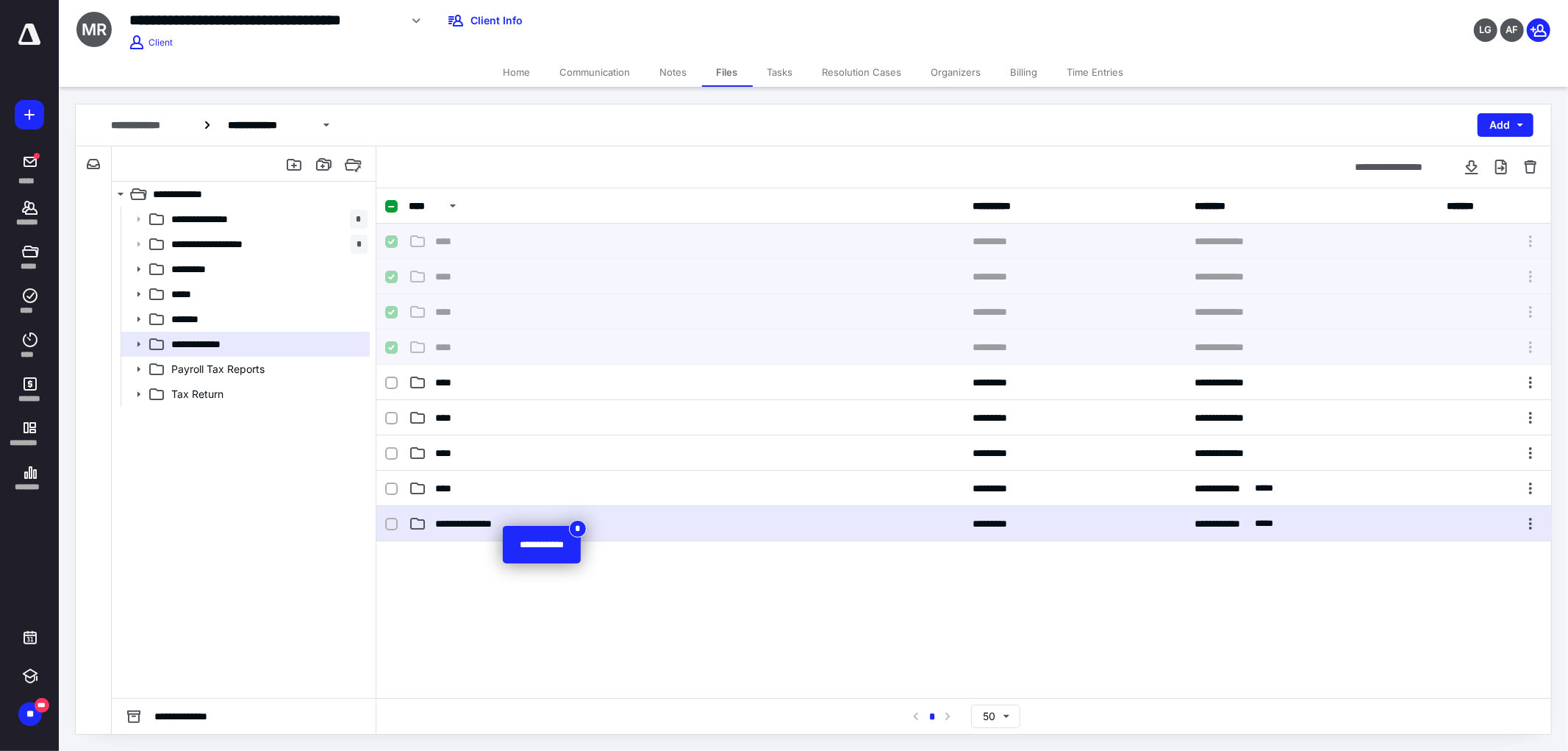 checkbox on "false" 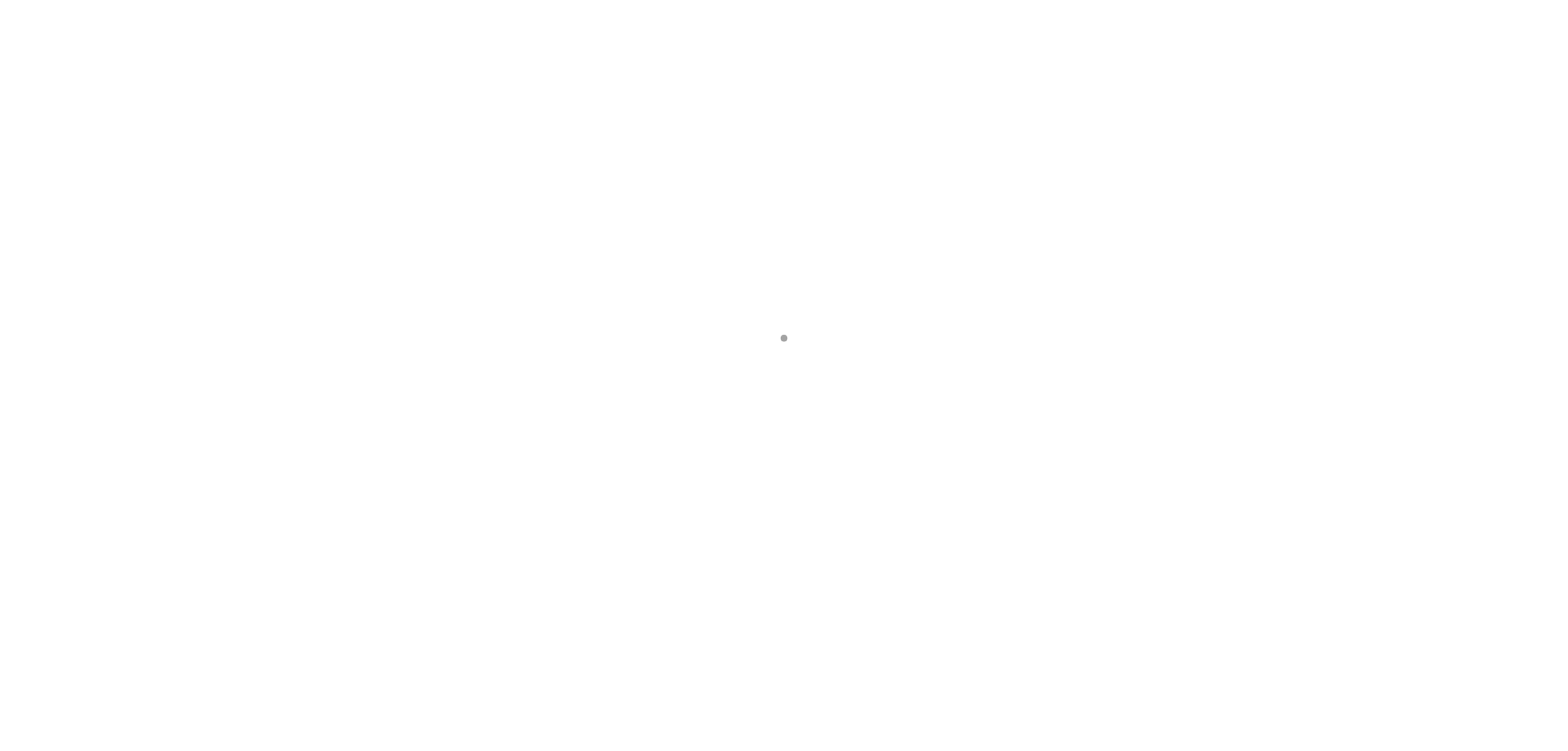 scroll, scrollTop: 0, scrollLeft: 0, axis: both 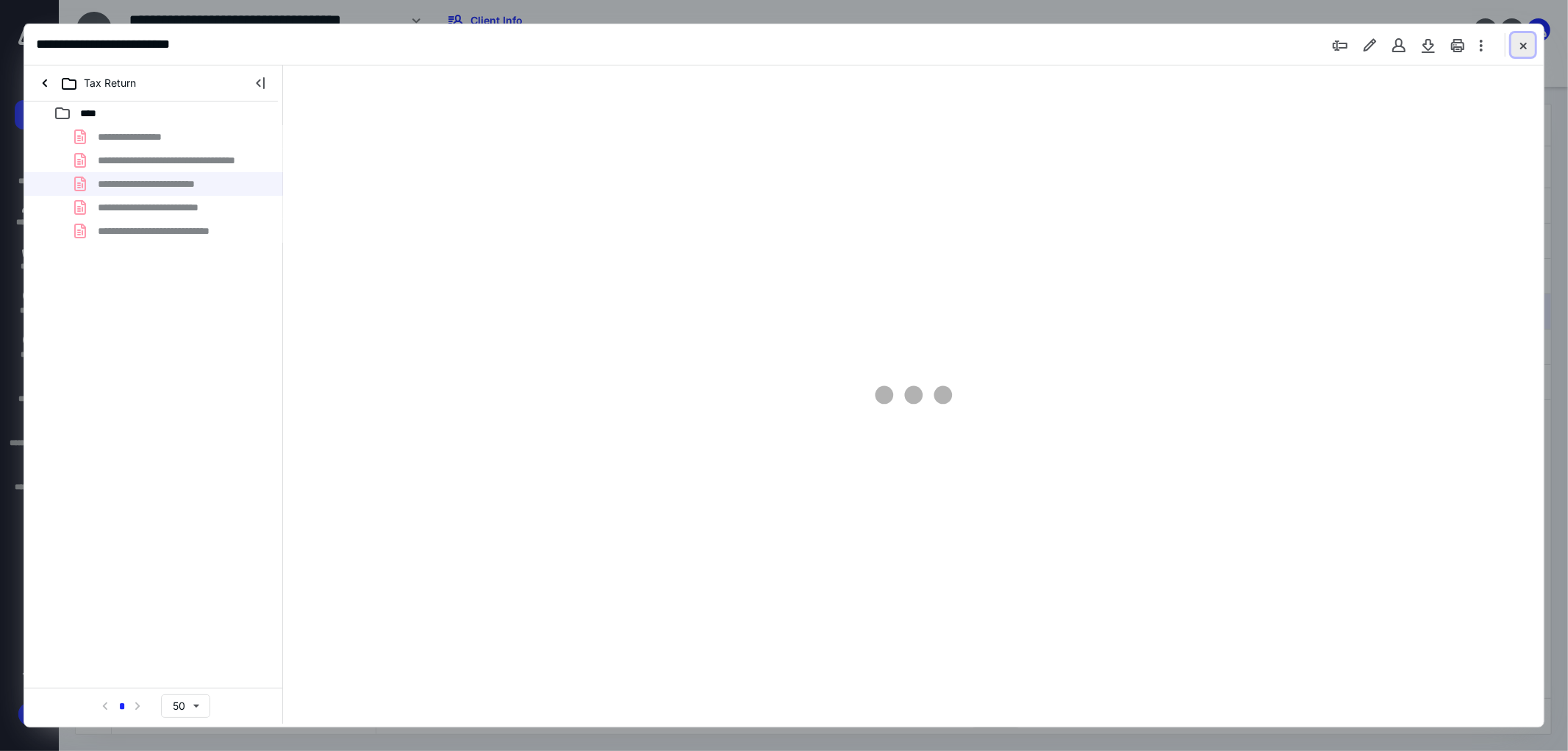 click at bounding box center [1523, 45] 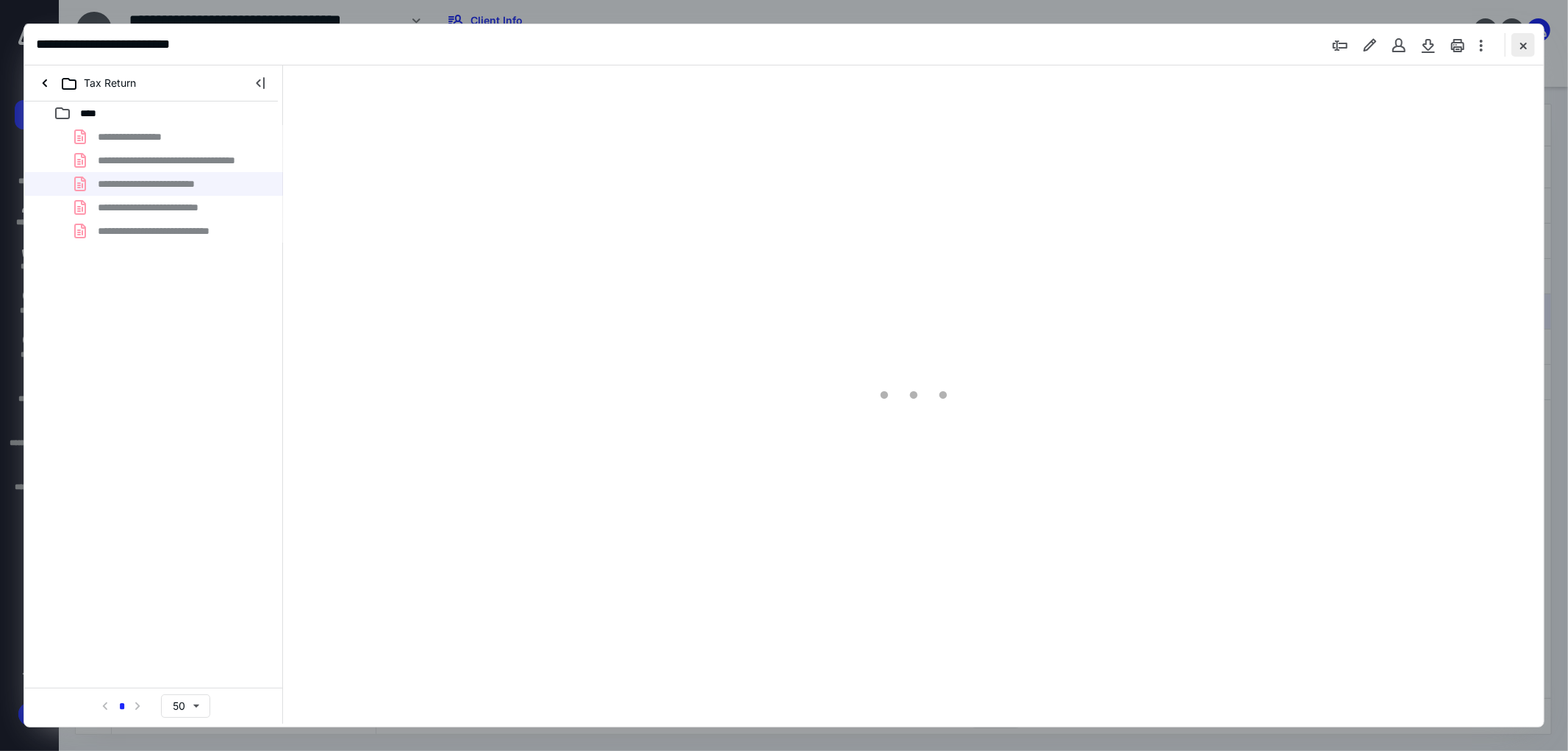checkbox on "false" 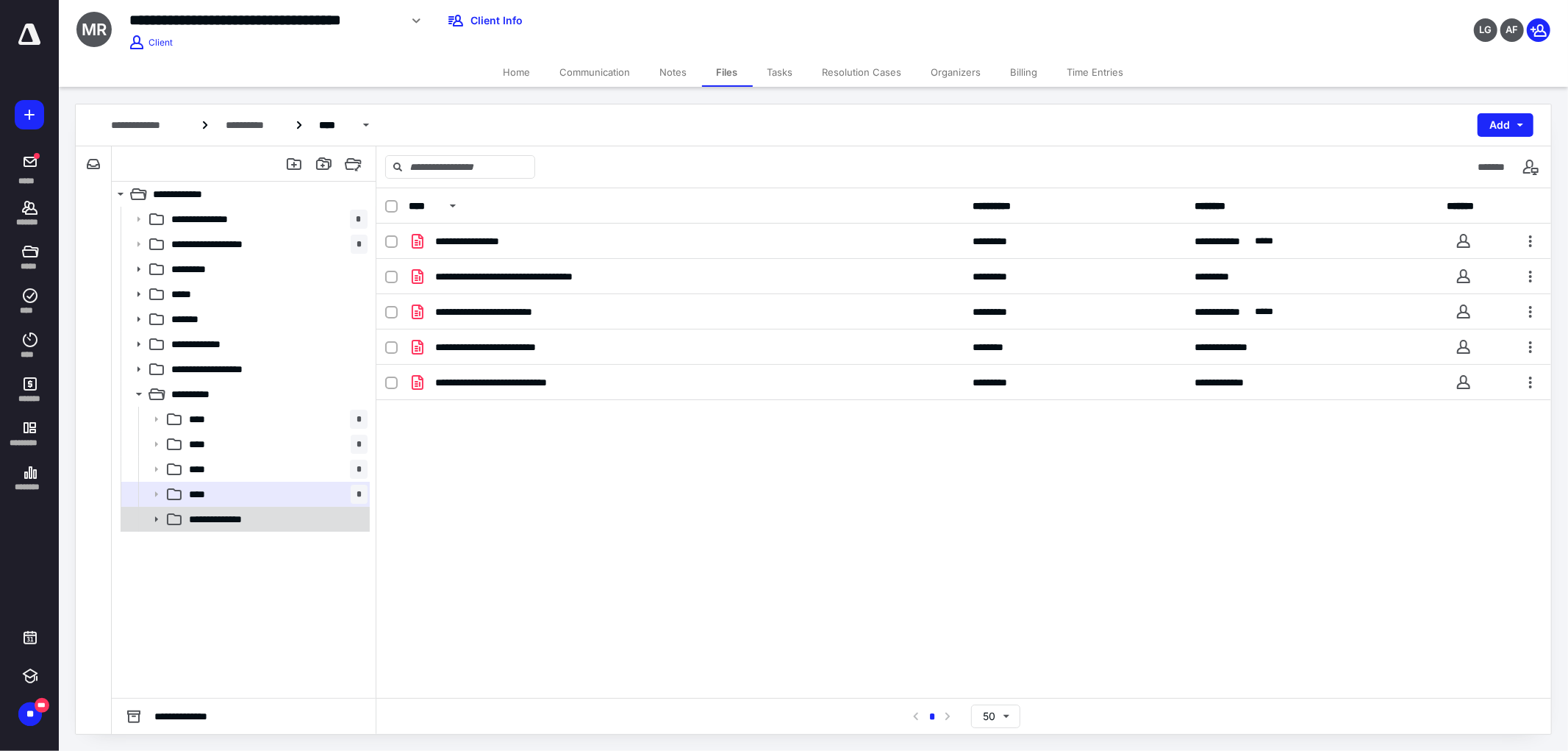 click on "**********" at bounding box center [275, 519] 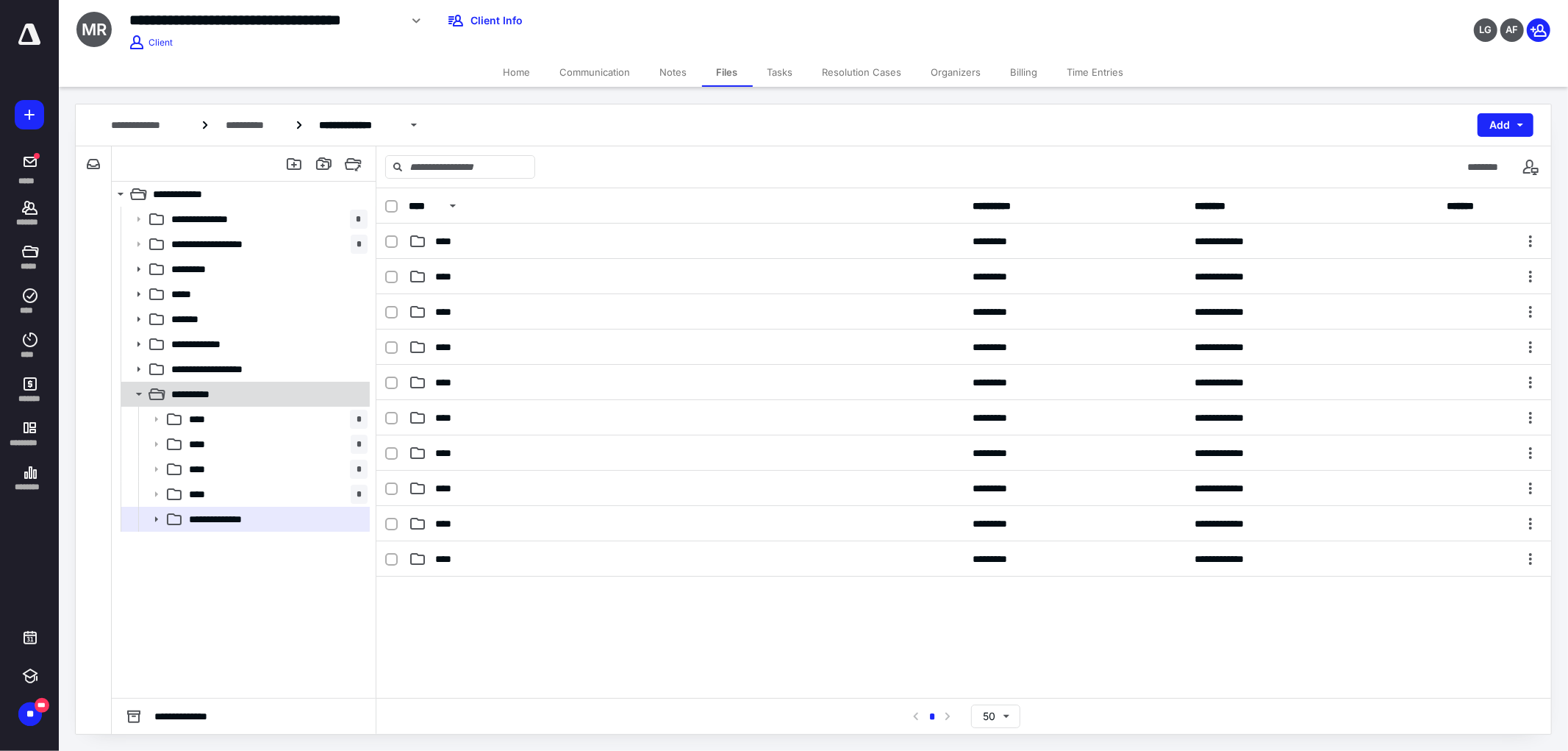 click 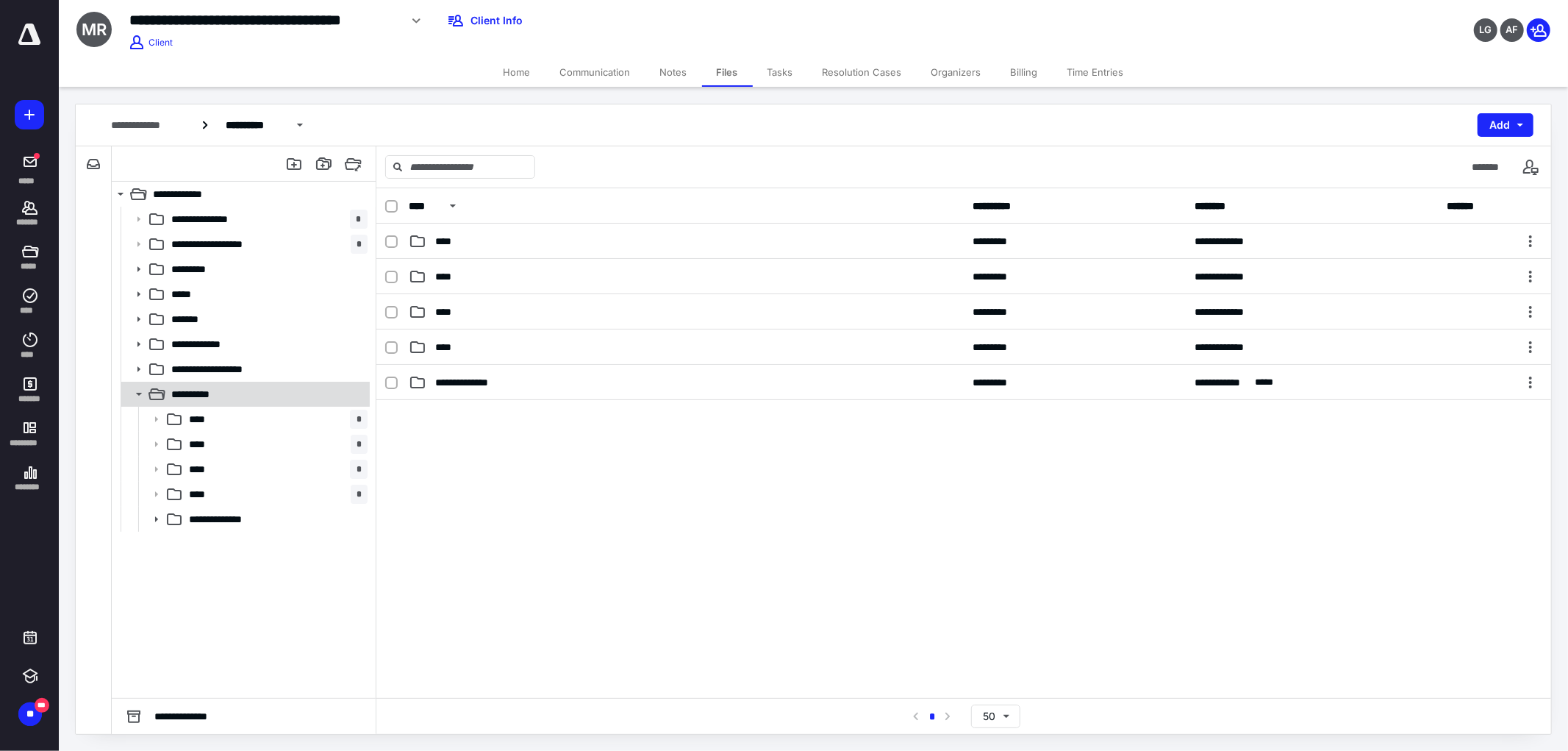 click 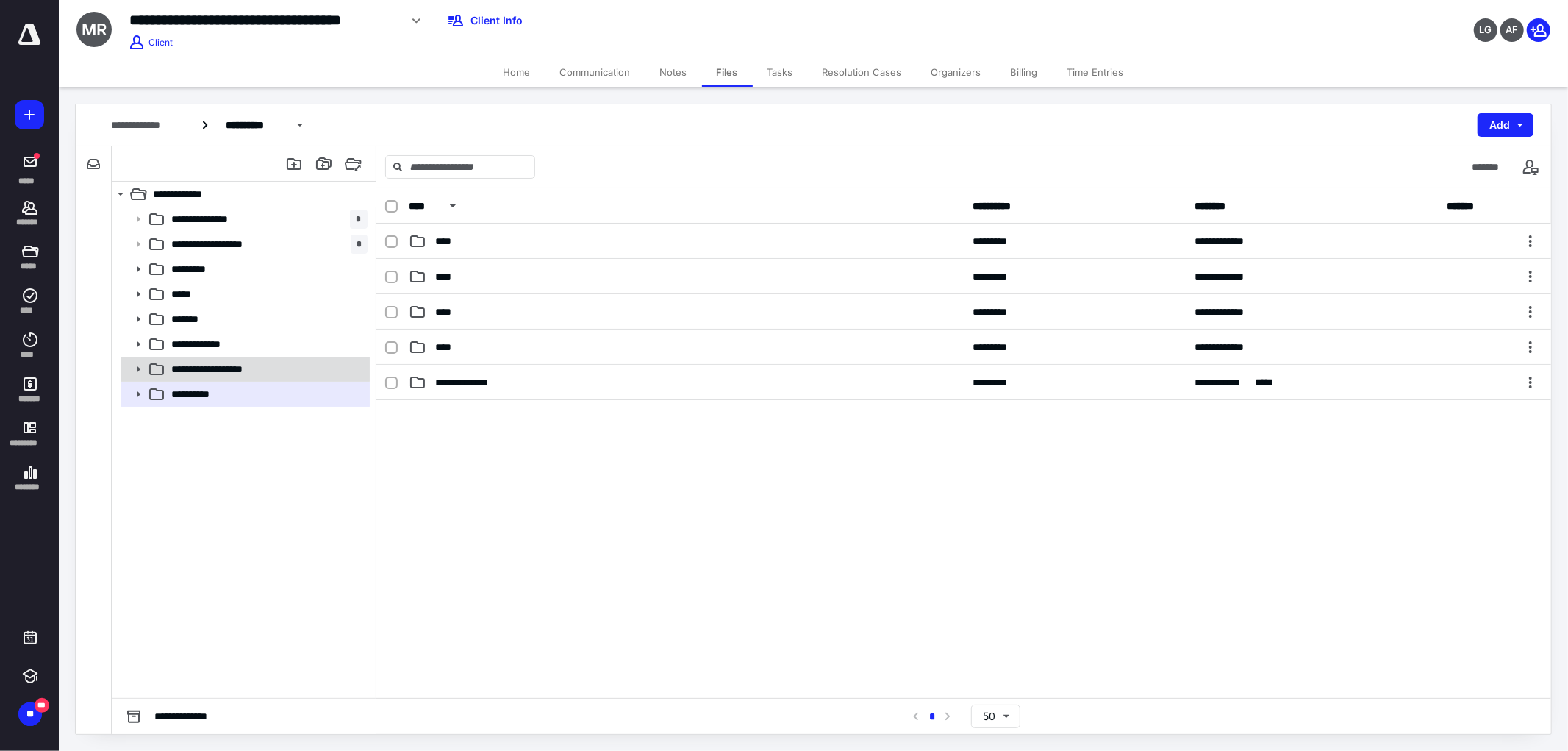 click on "**********" at bounding box center [218, 369] 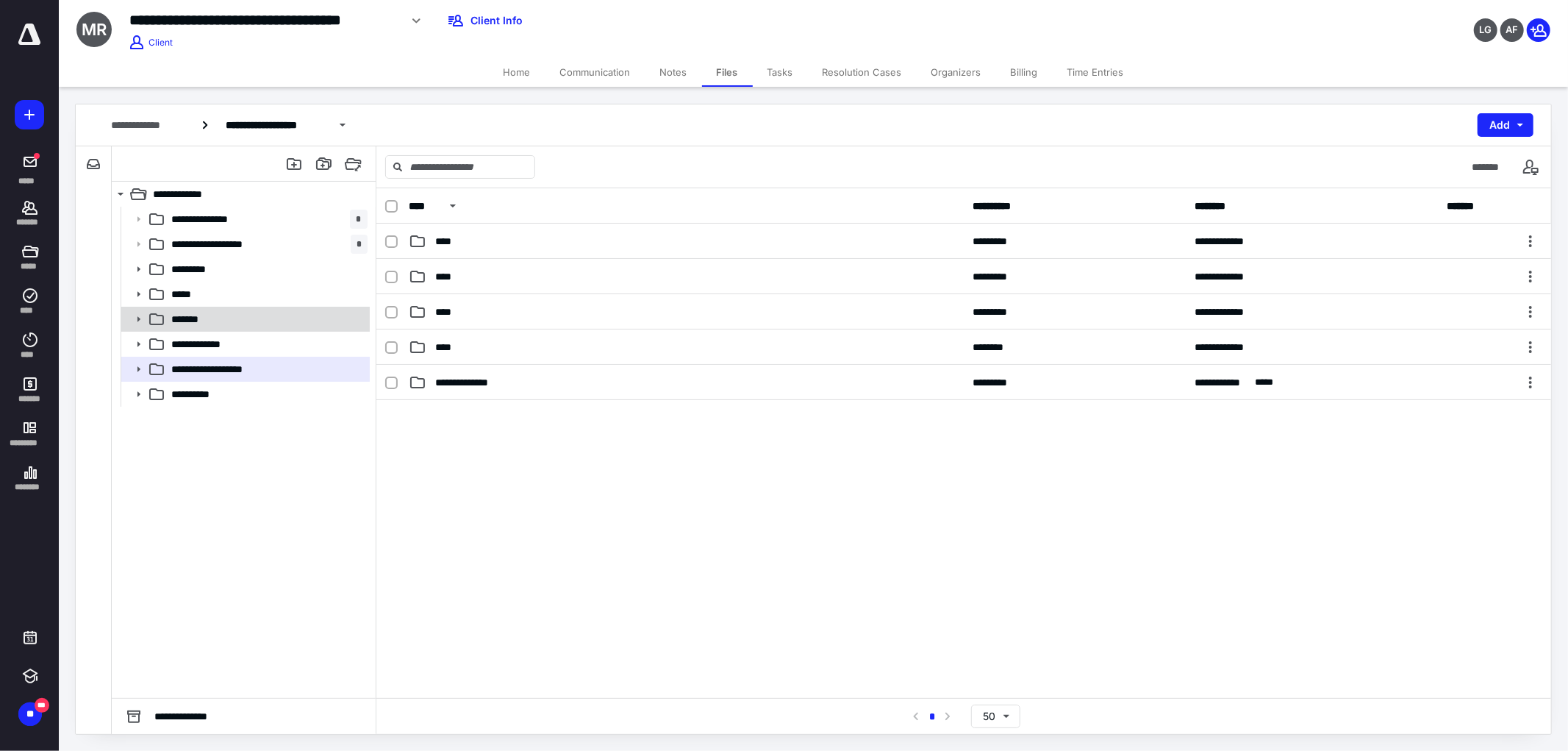 click on "*******" at bounding box center [244, 319] 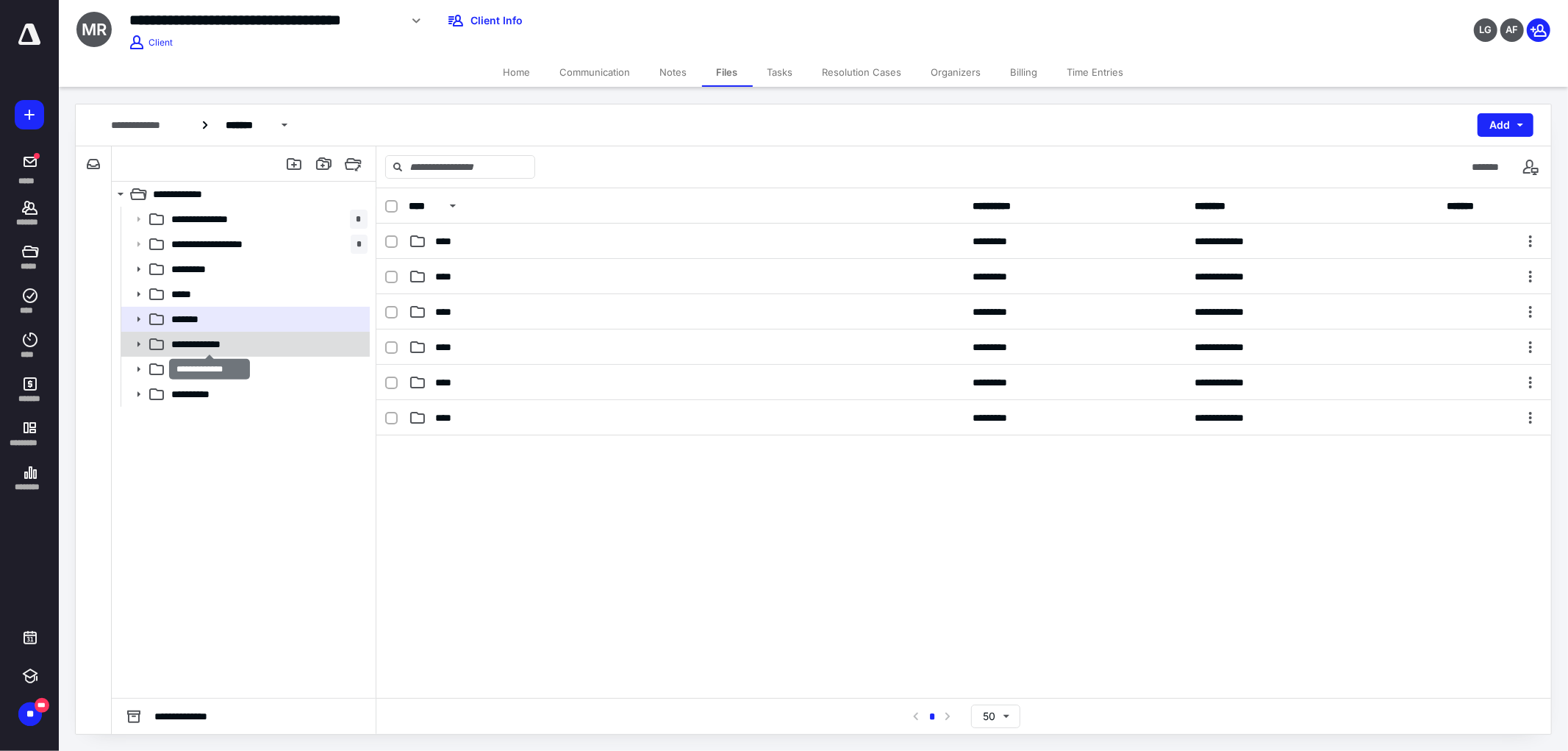 click on "**********" at bounding box center (210, 344) 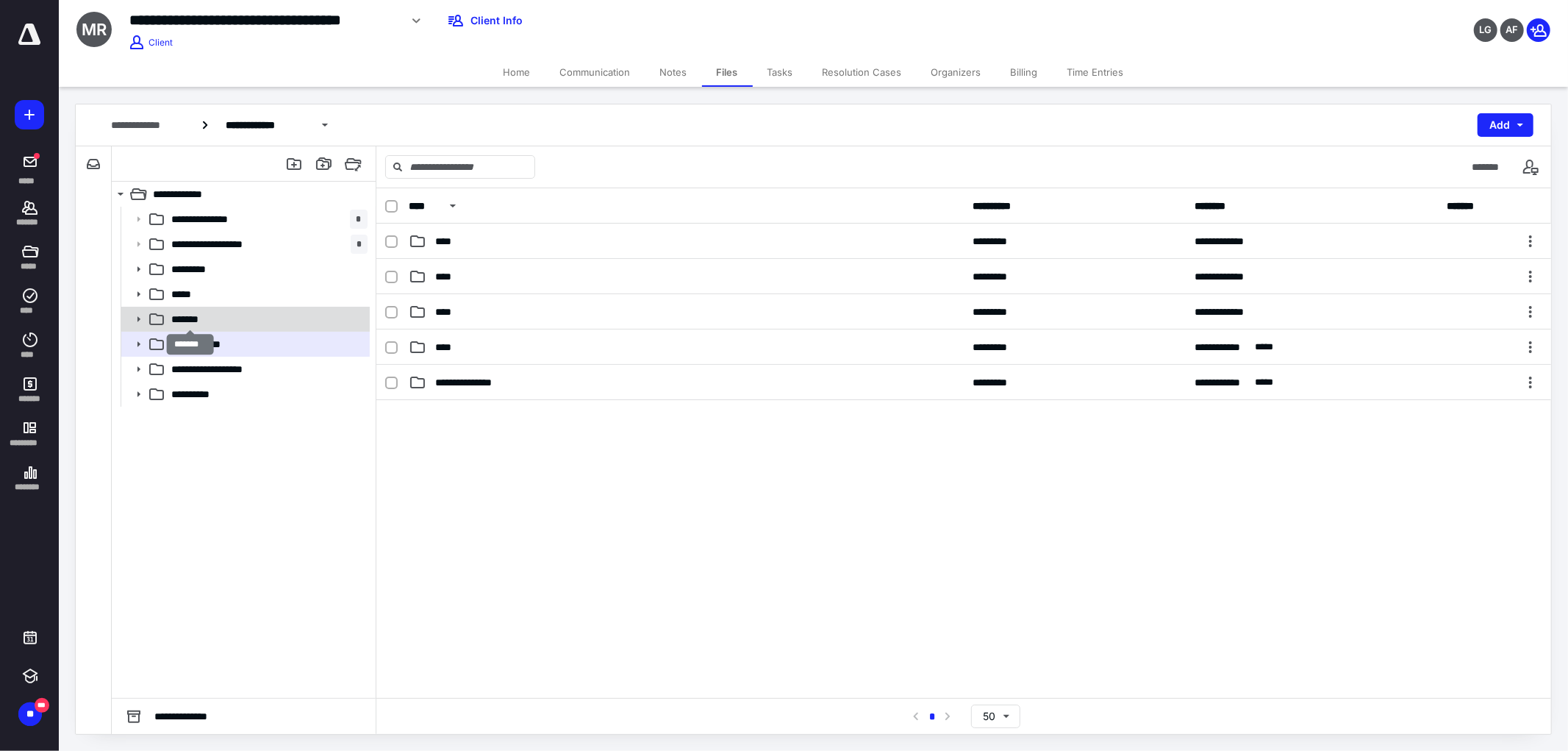 click on "*******" at bounding box center [190, 319] 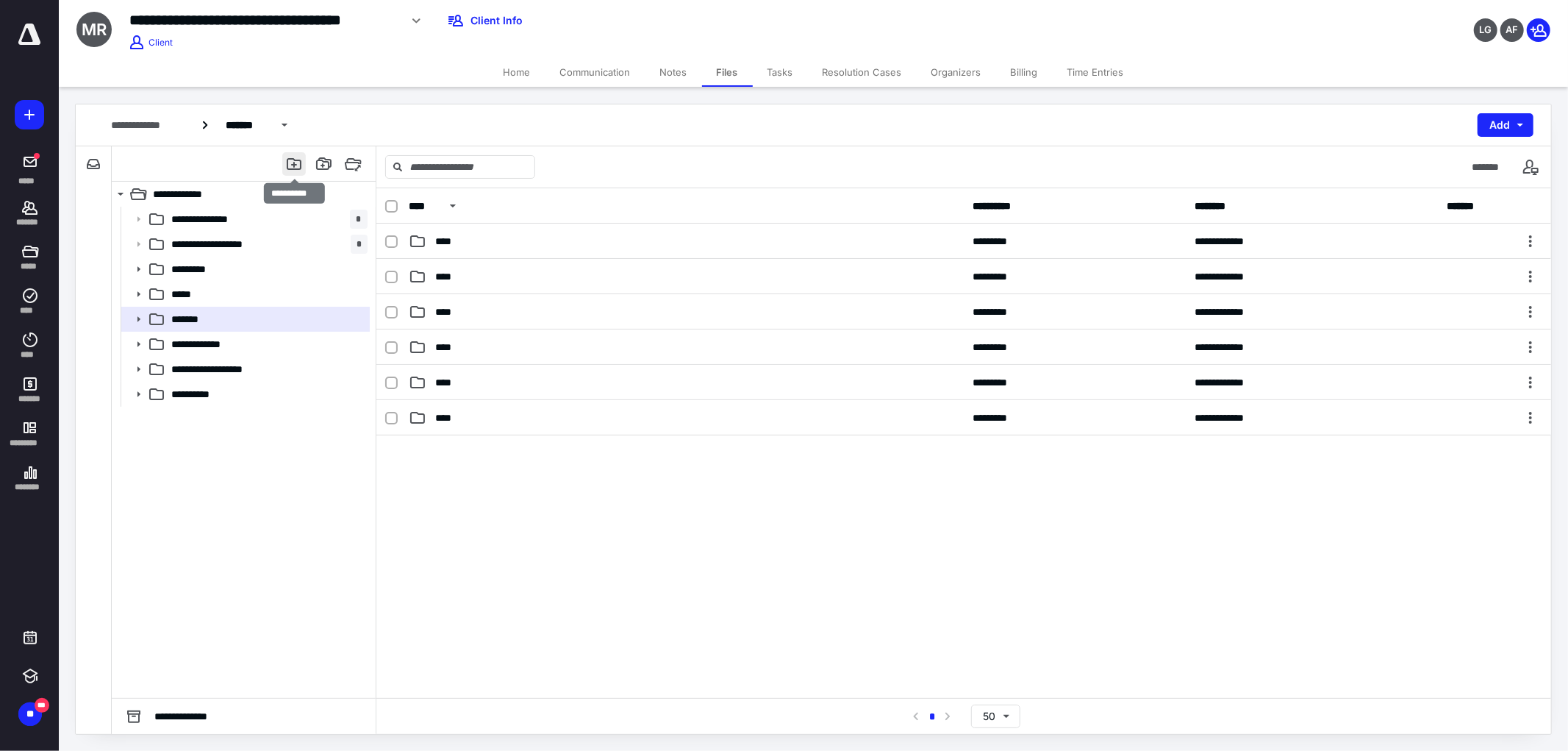 click at bounding box center (294, 164) 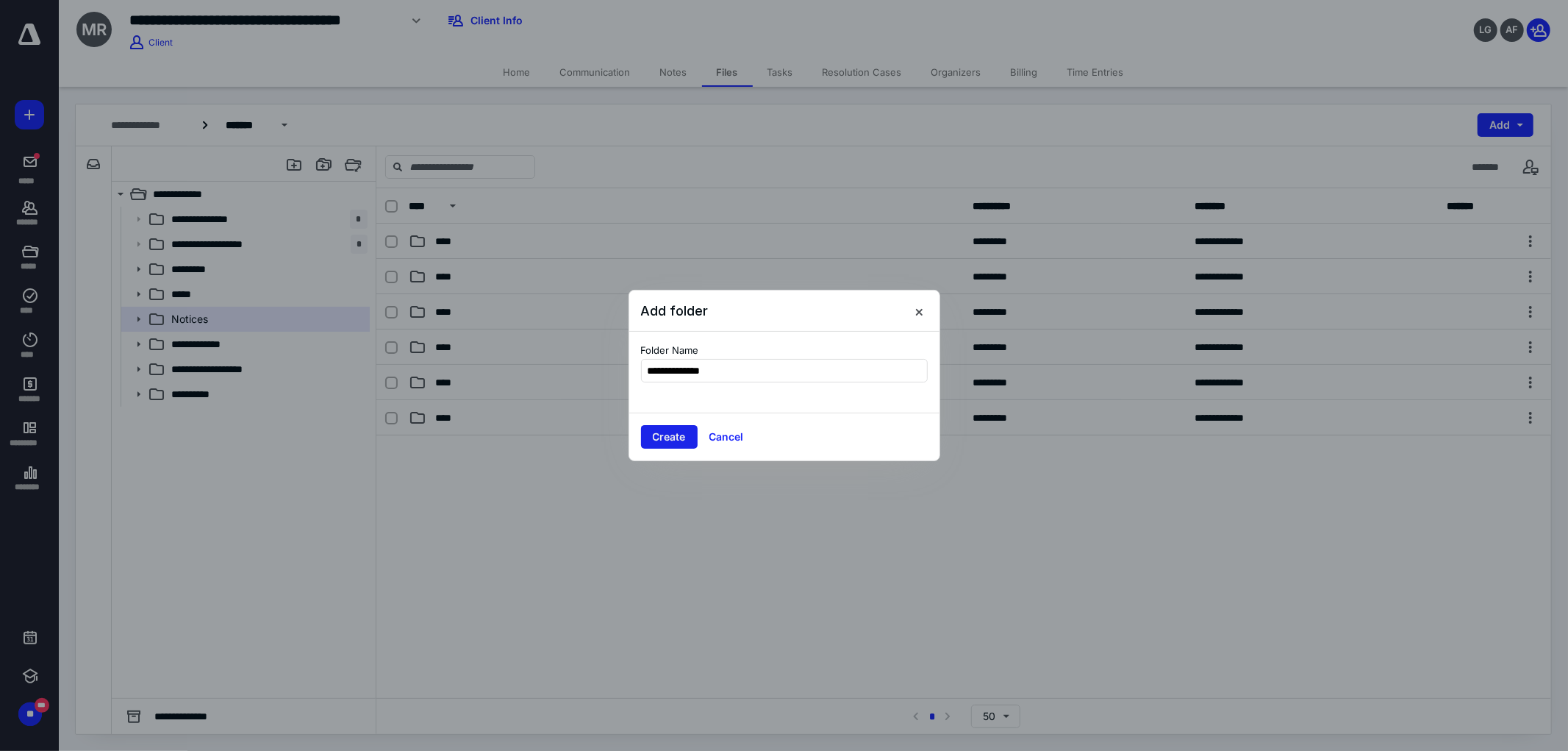 type on "**********" 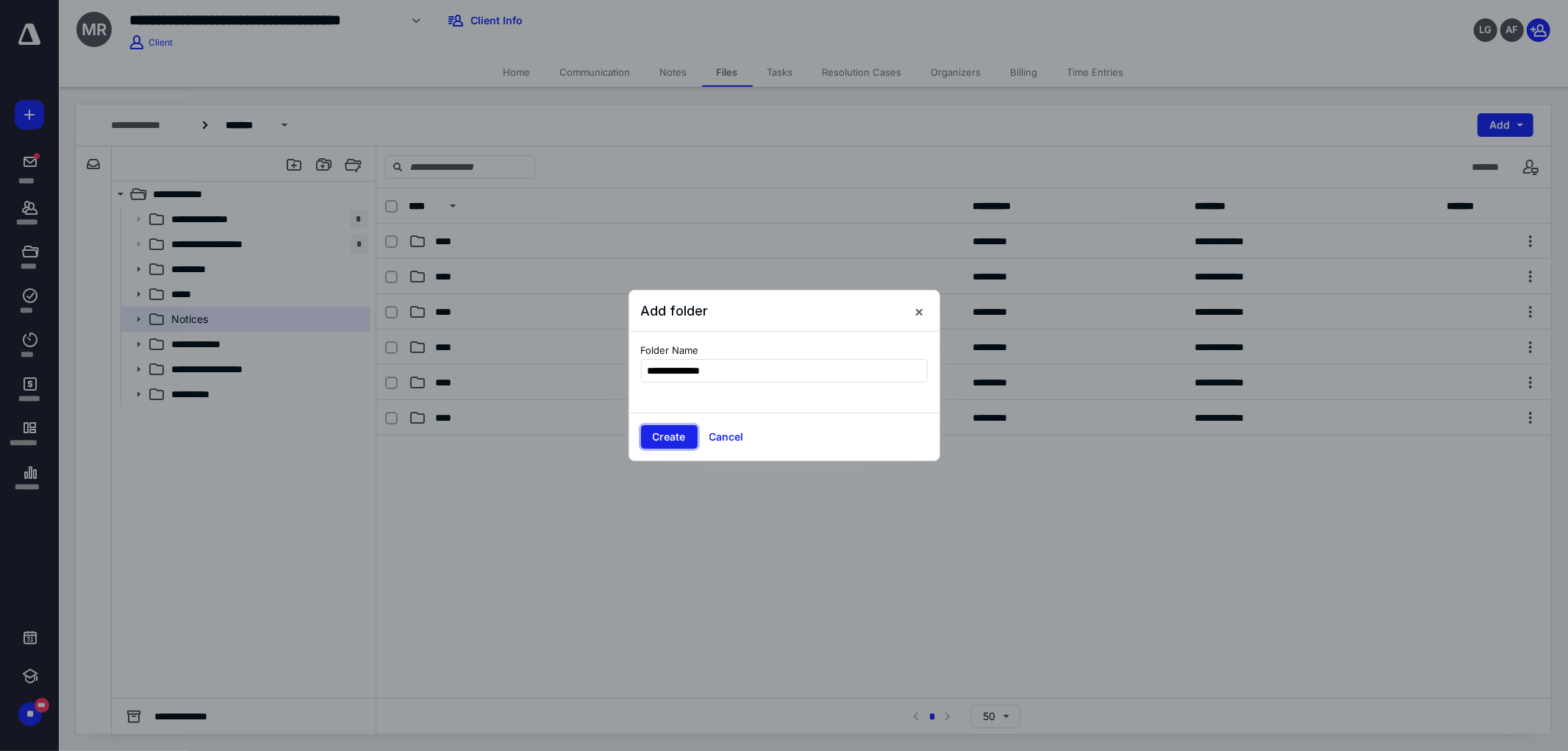 click on "Create" at bounding box center [669, 437] 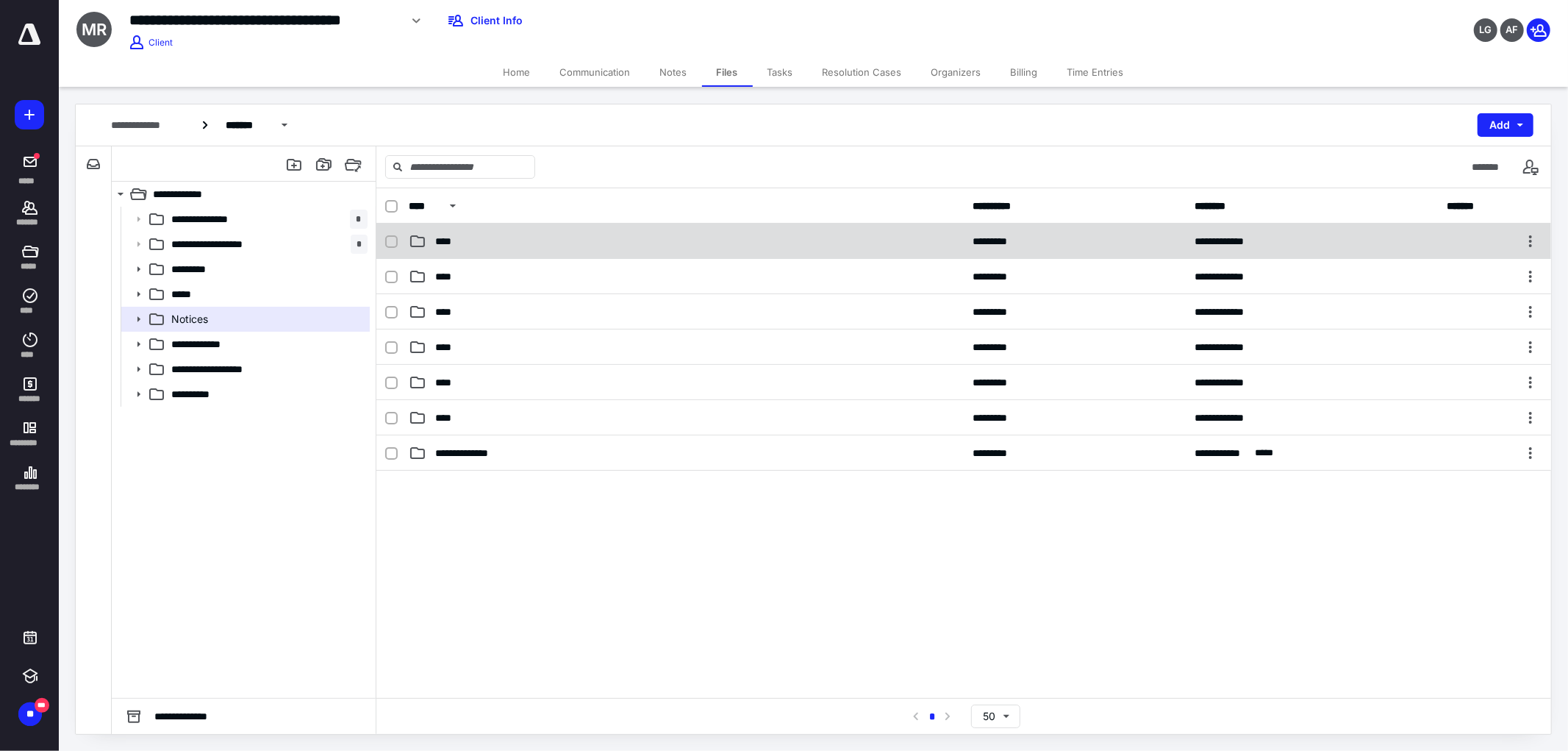 click at bounding box center (391, 242) 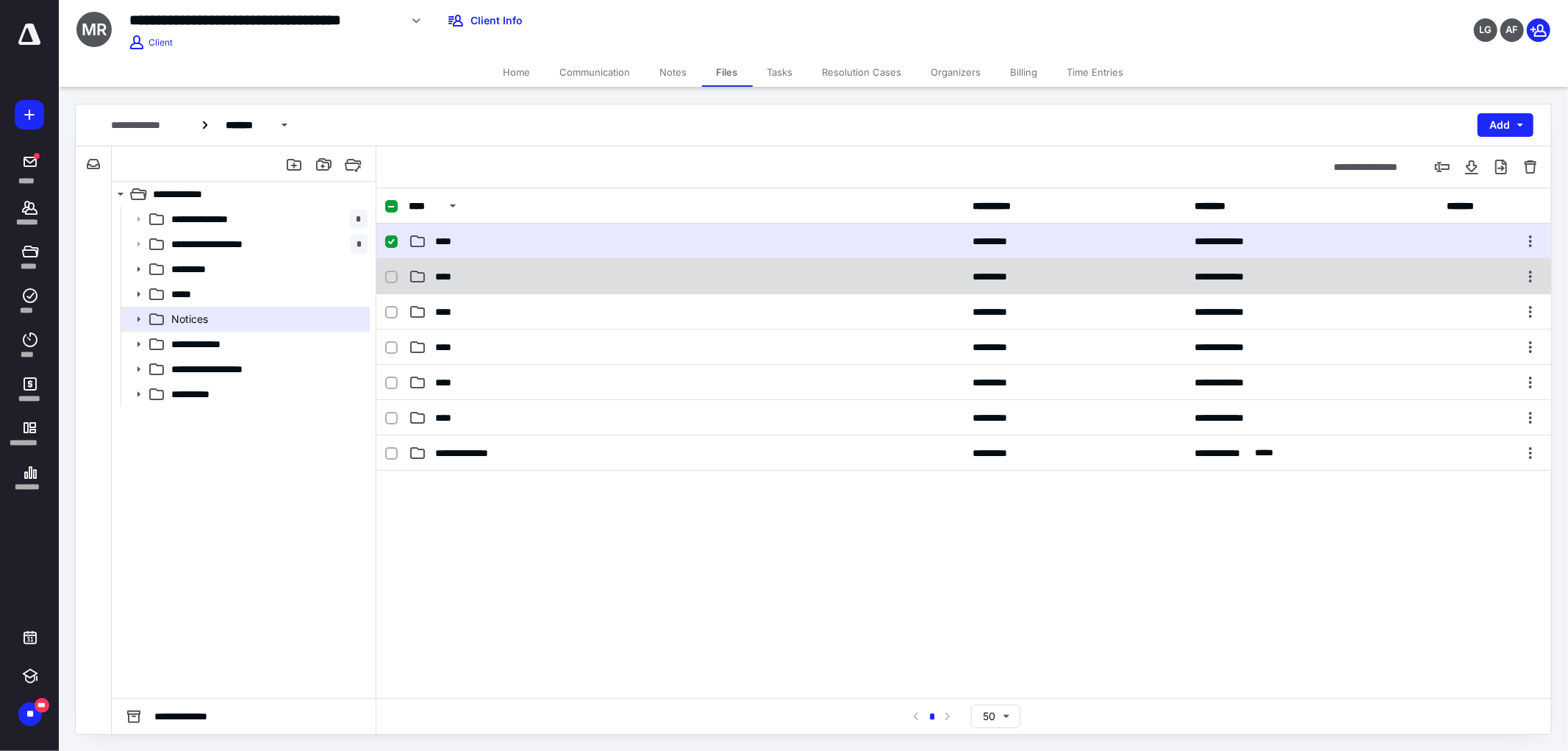 click 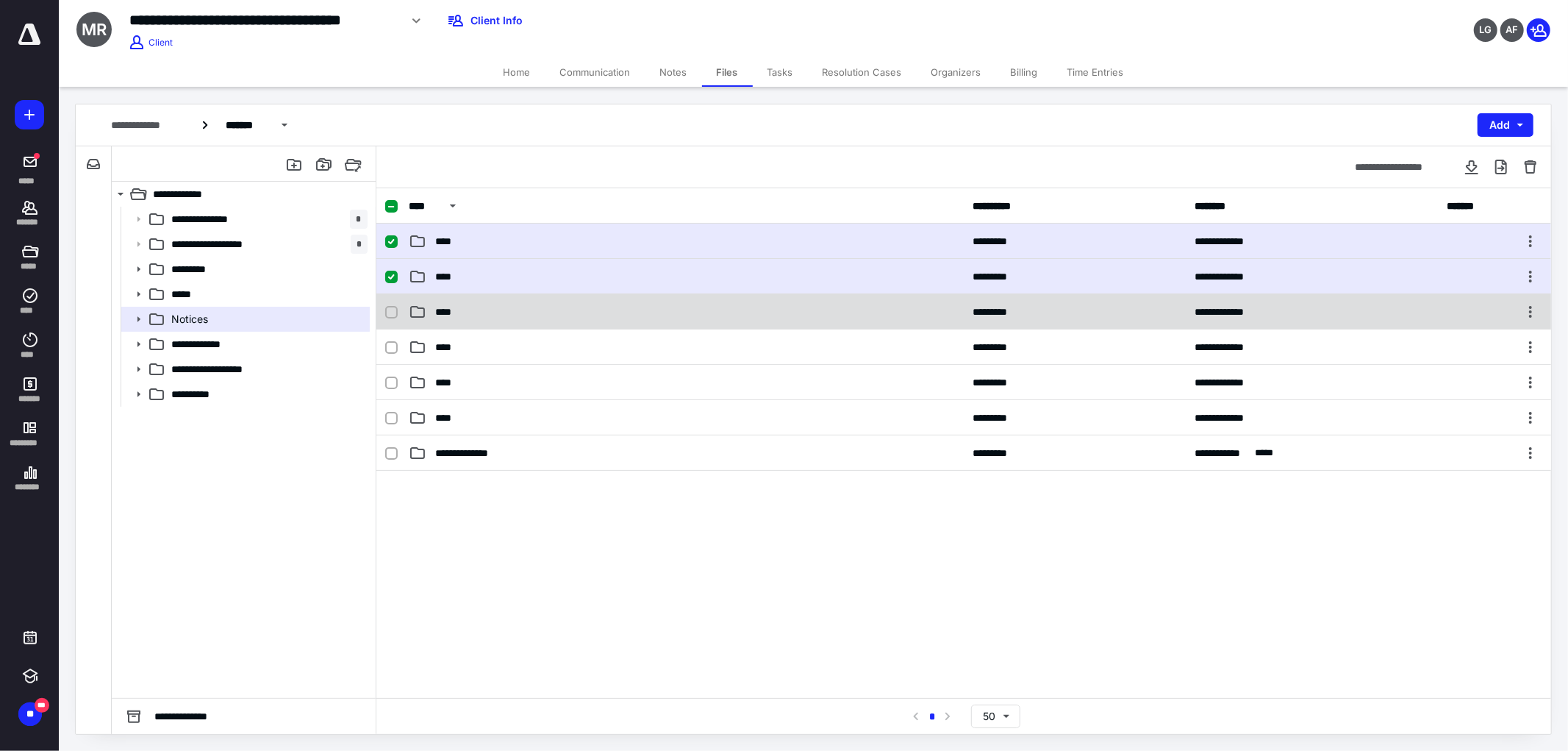 click at bounding box center [391, 313] 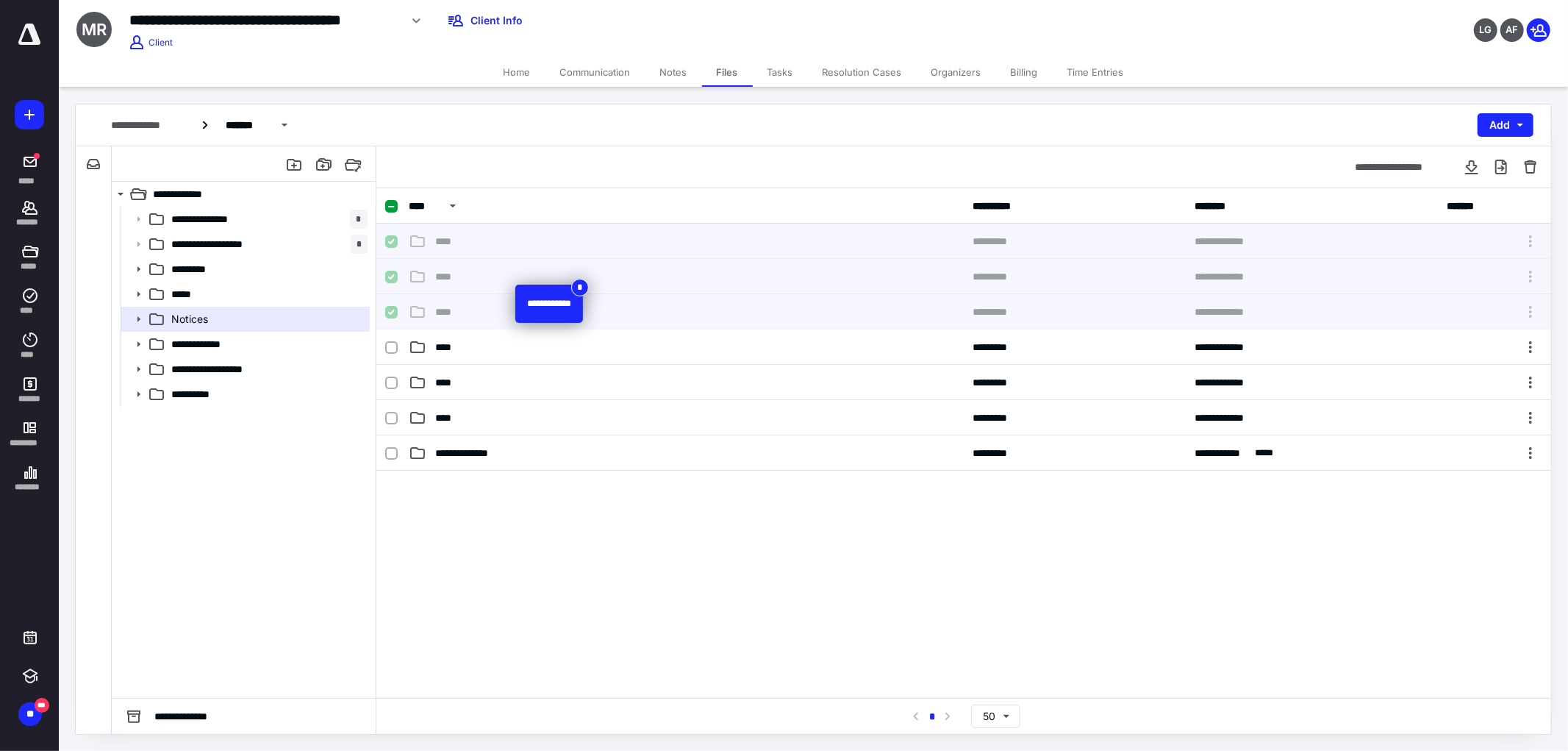 checkbox on "true" 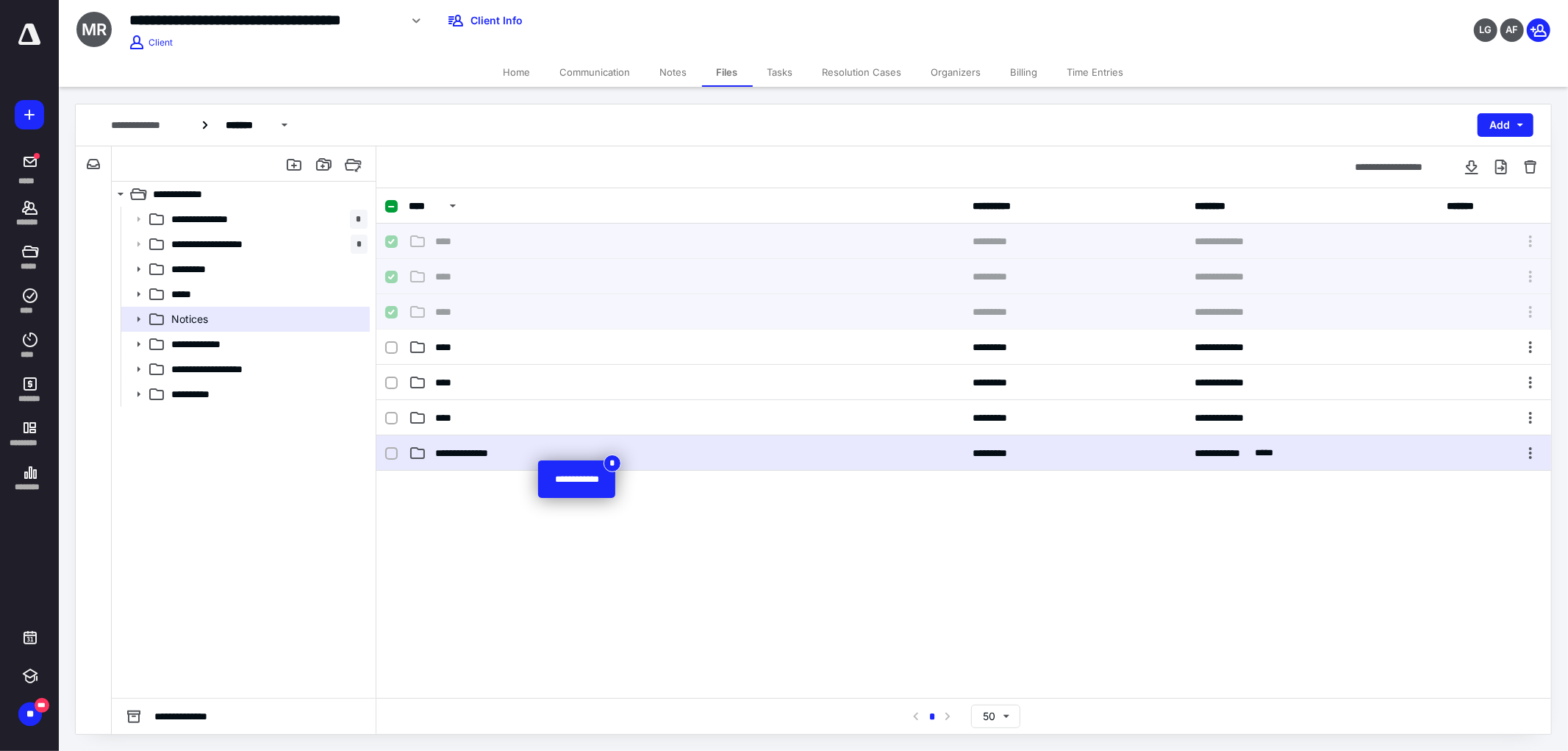 checkbox on "false" 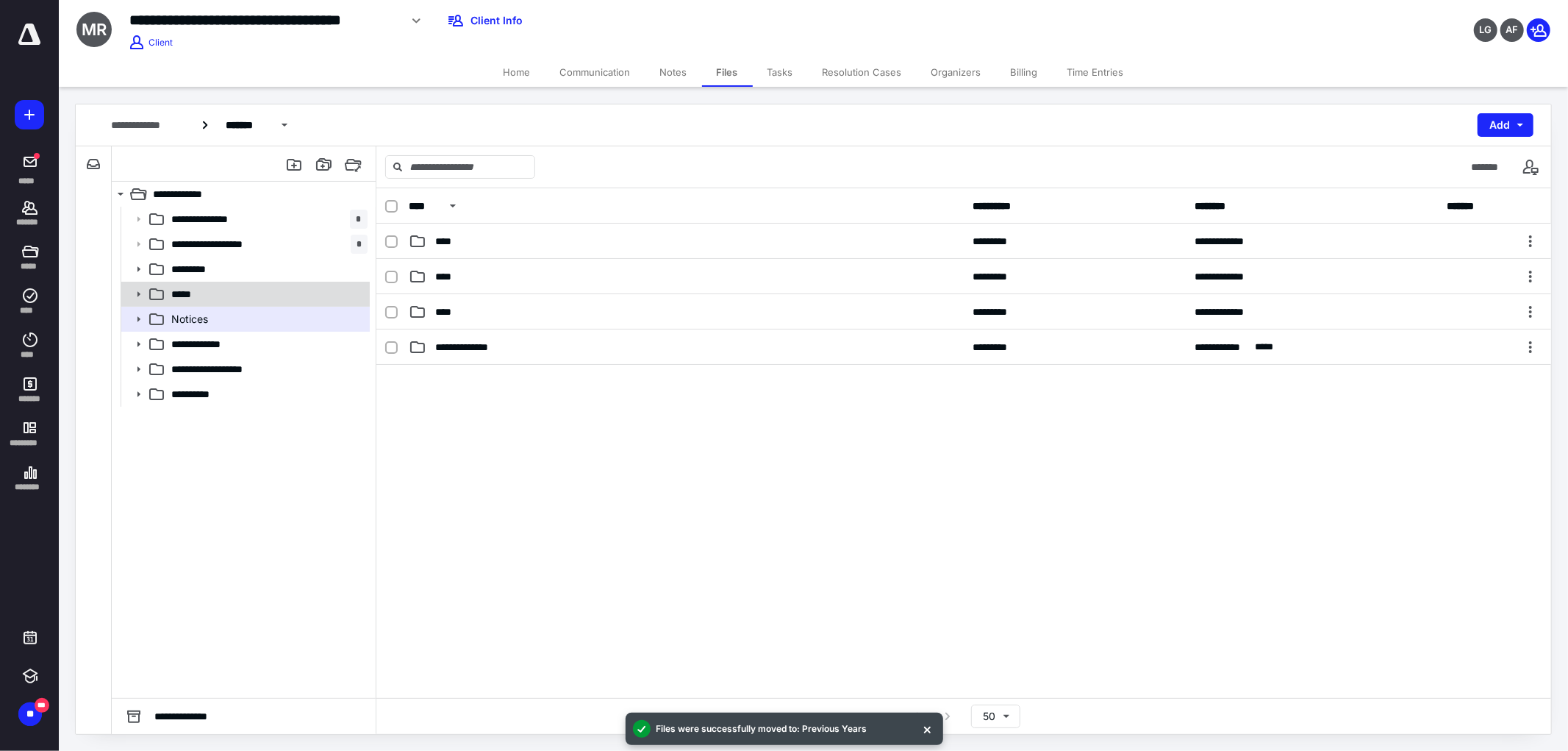 click on "*****" at bounding box center [266, 294] 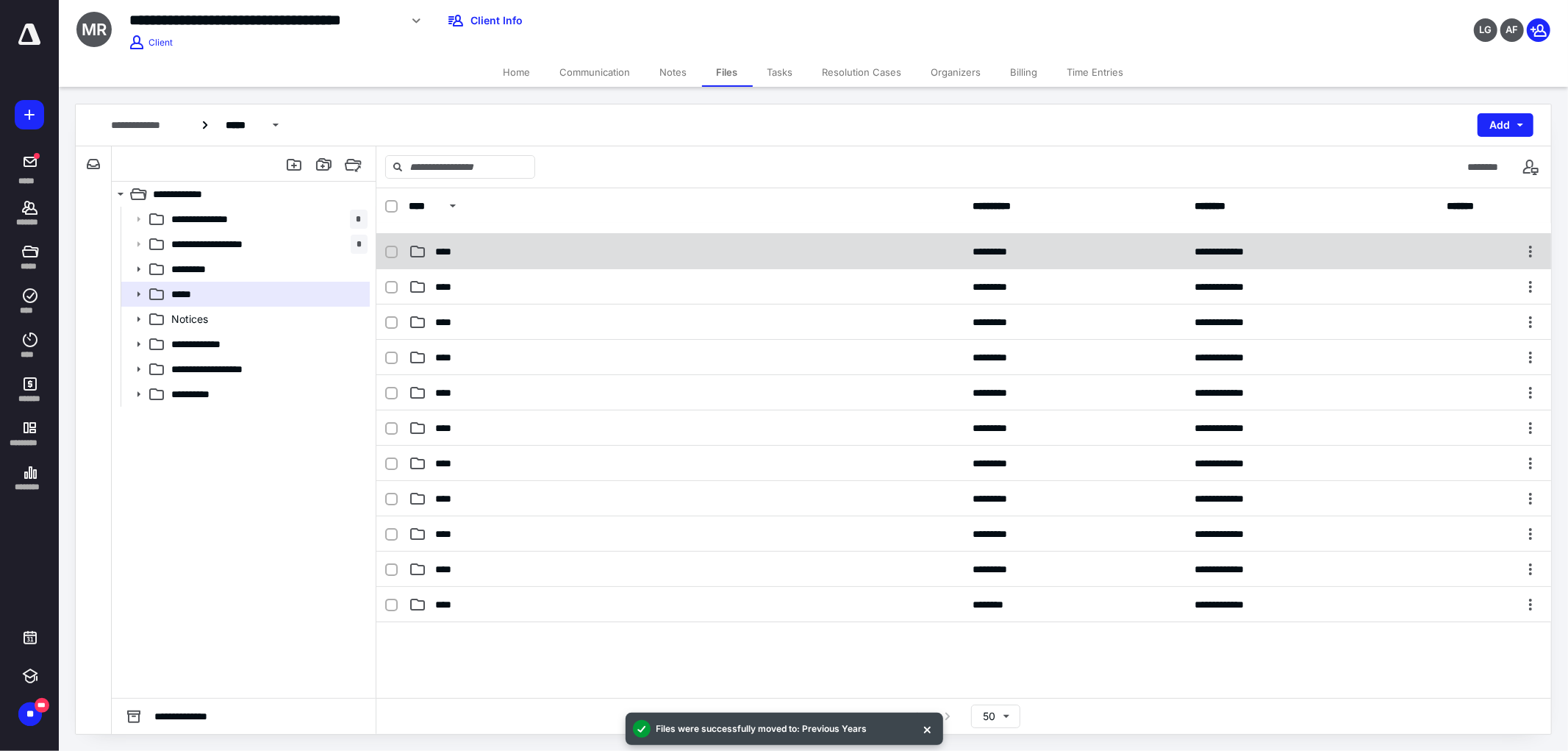 scroll, scrollTop: 0, scrollLeft: 0, axis: both 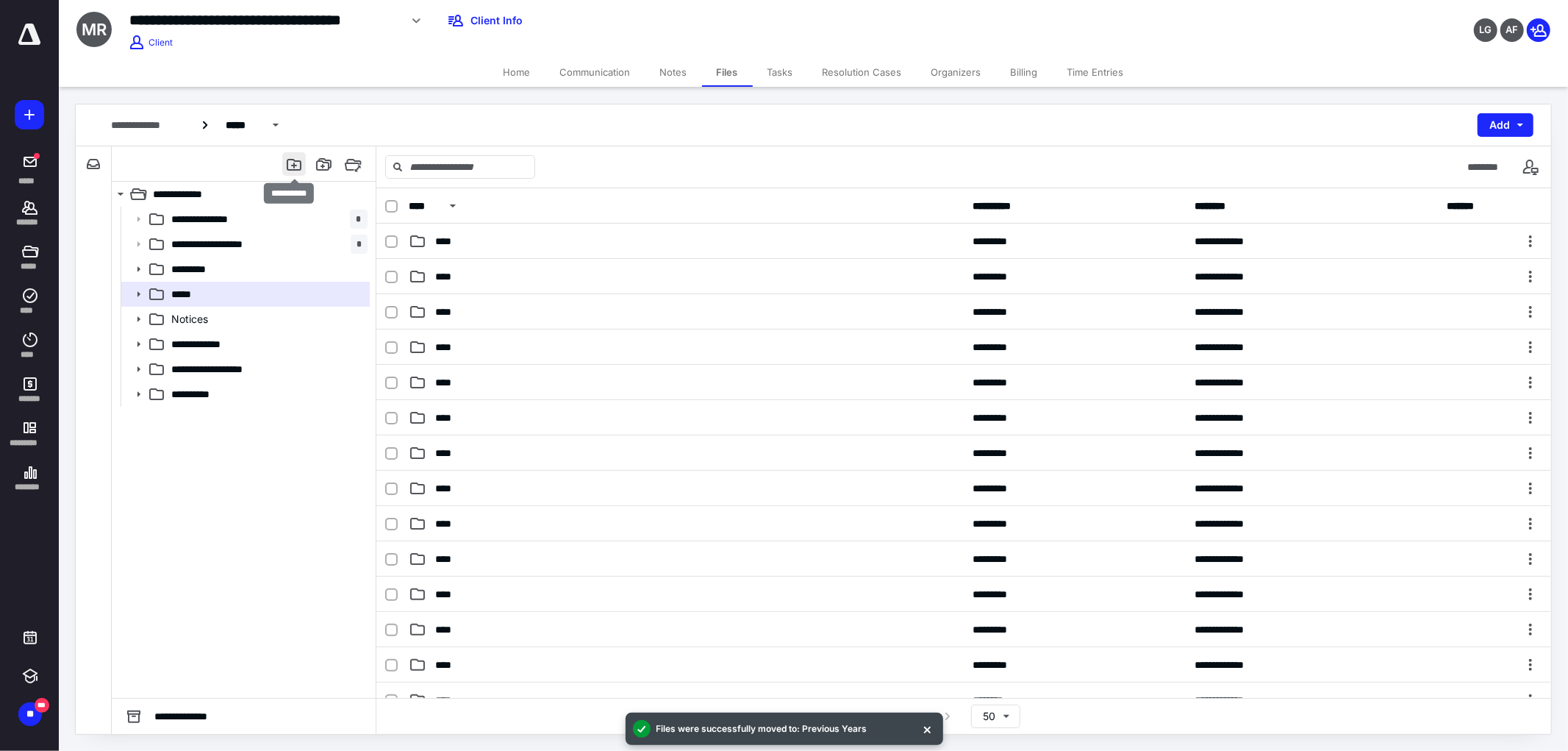 click at bounding box center [294, 164] 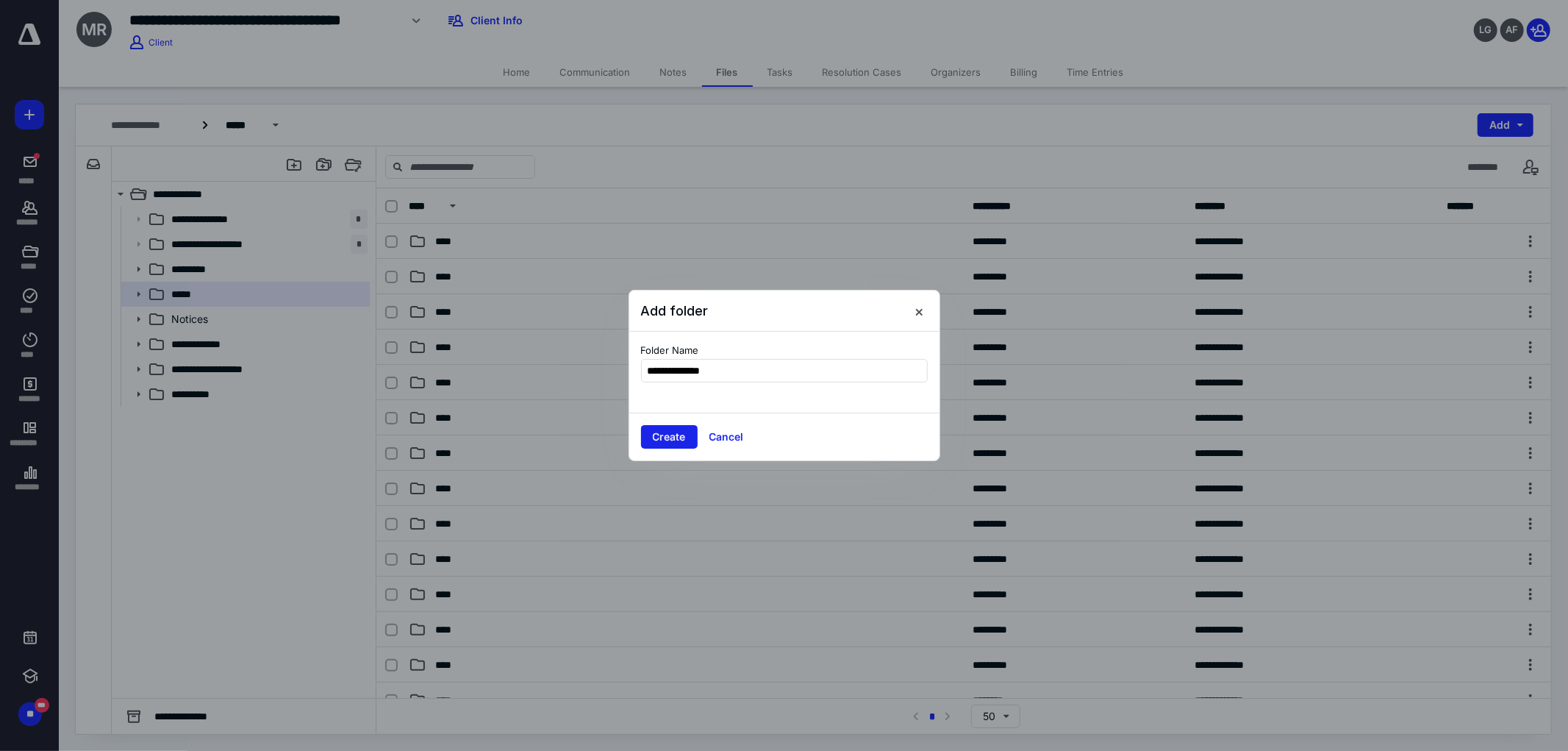 type on "**********" 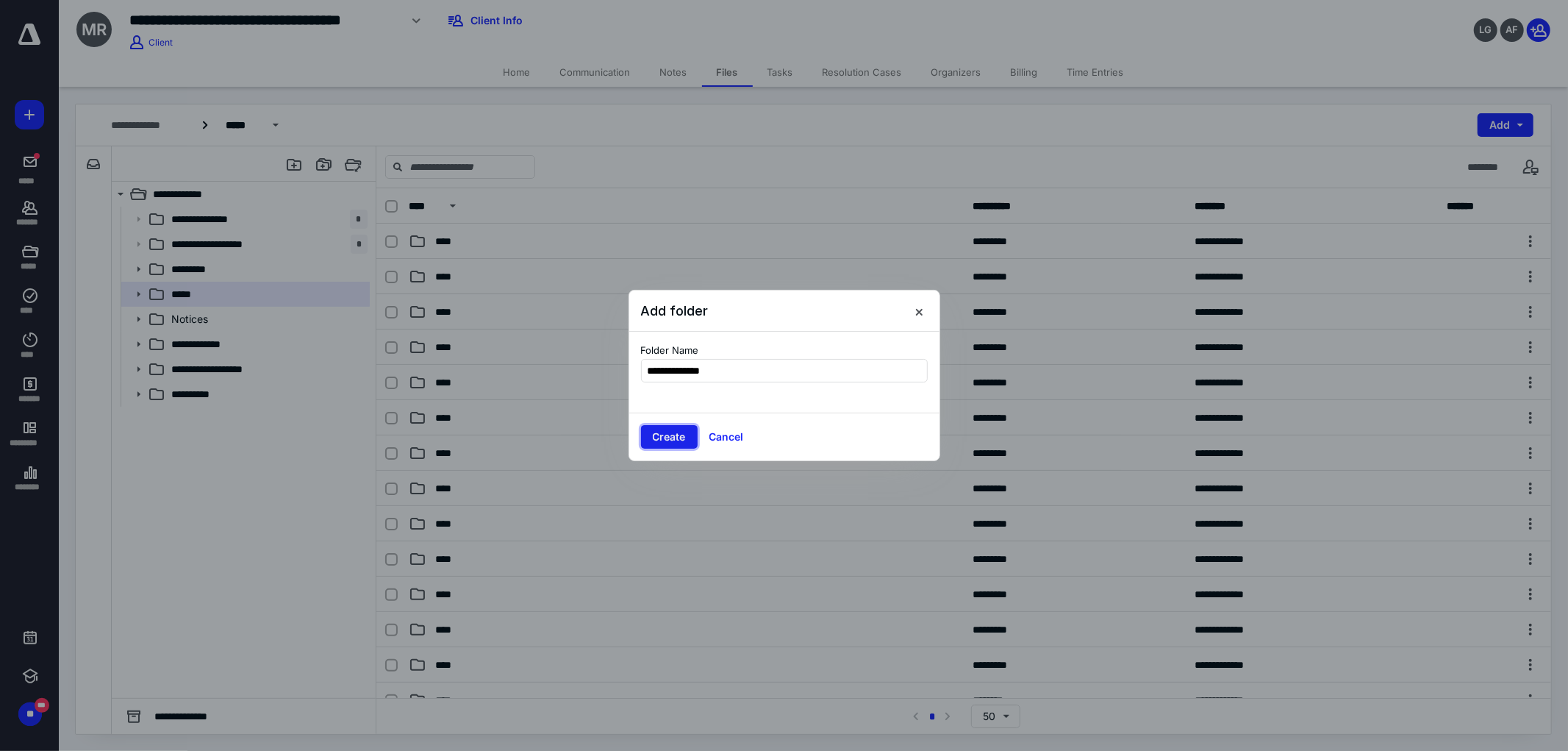 click on "Create" at bounding box center (669, 437) 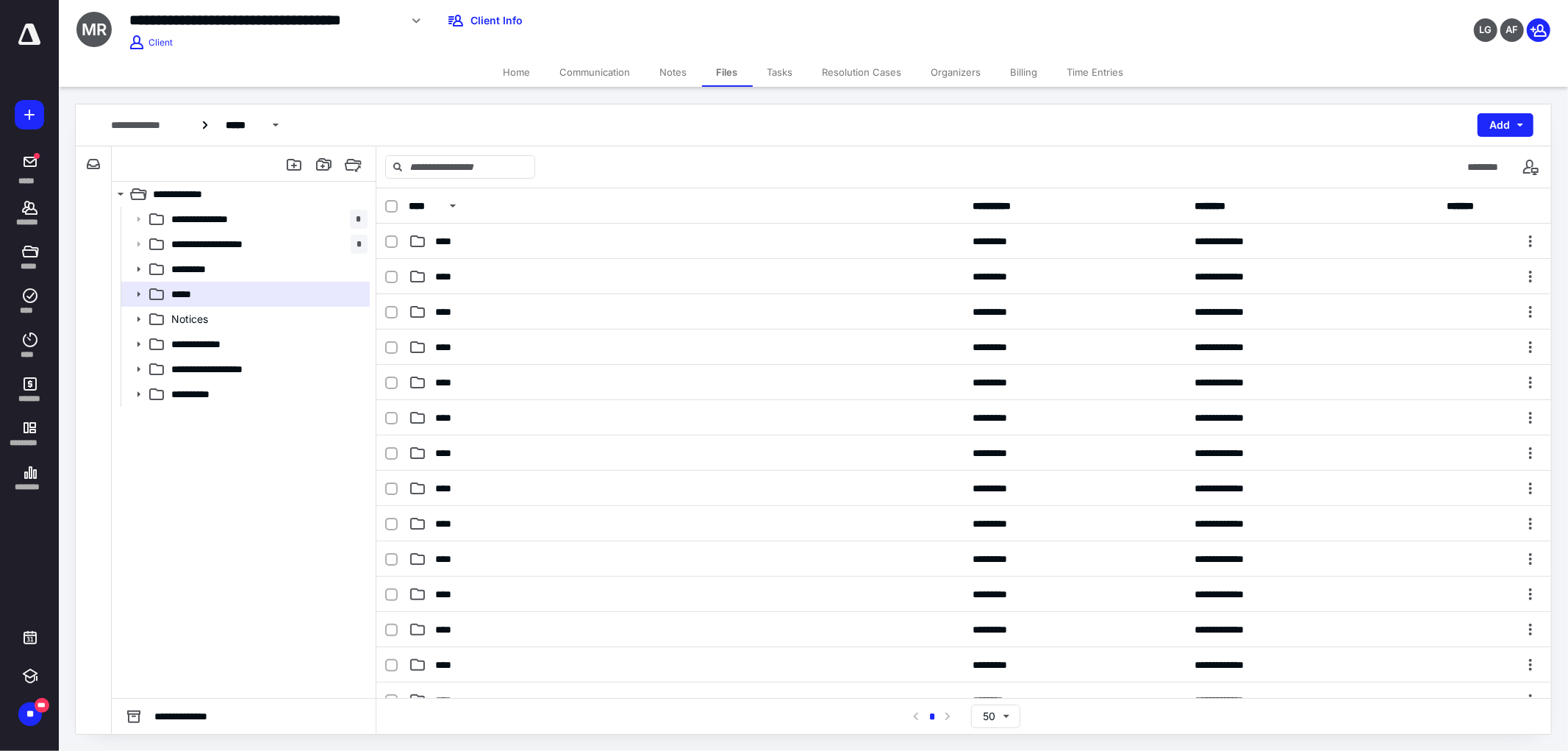click at bounding box center (391, 207) 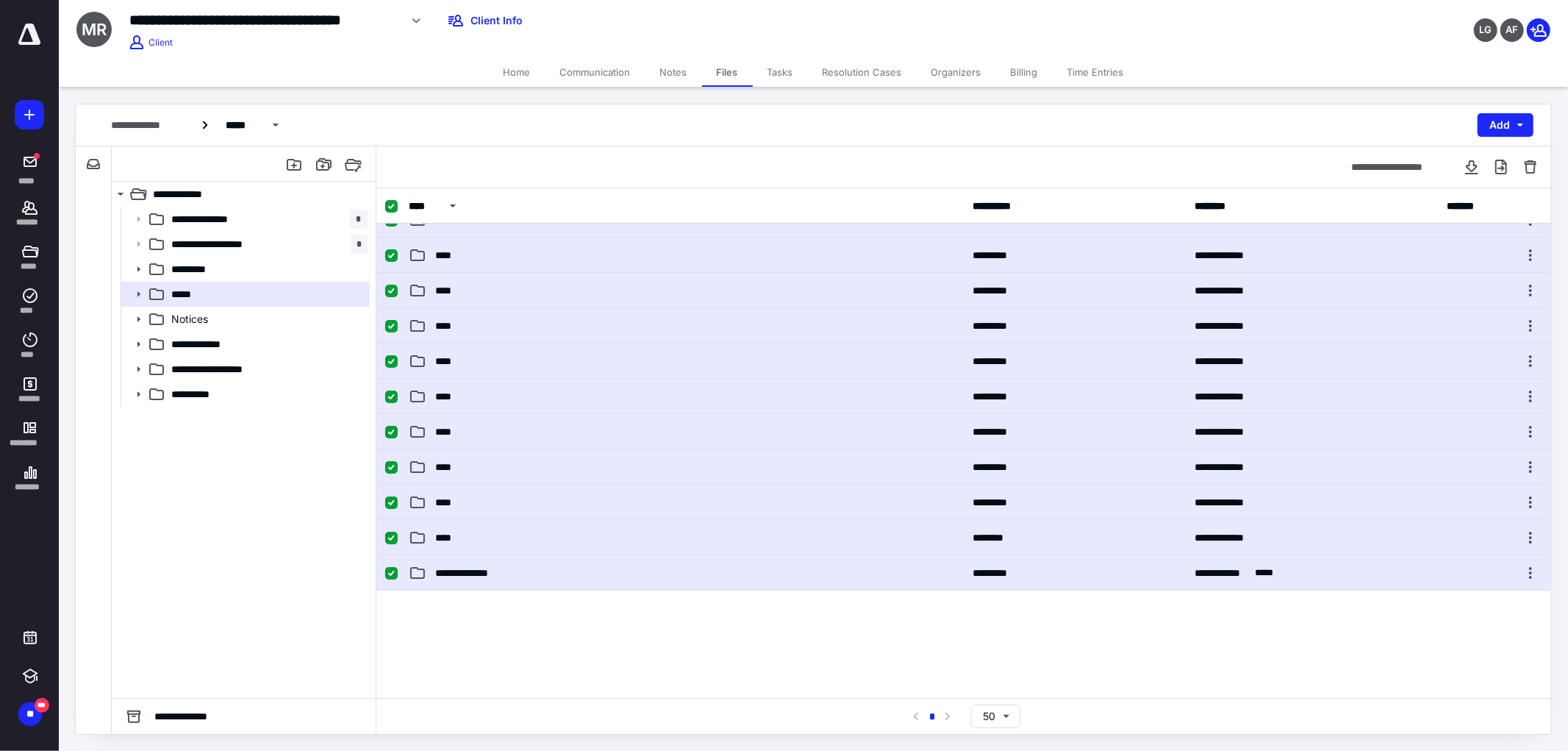scroll, scrollTop: 163, scrollLeft: 0, axis: vertical 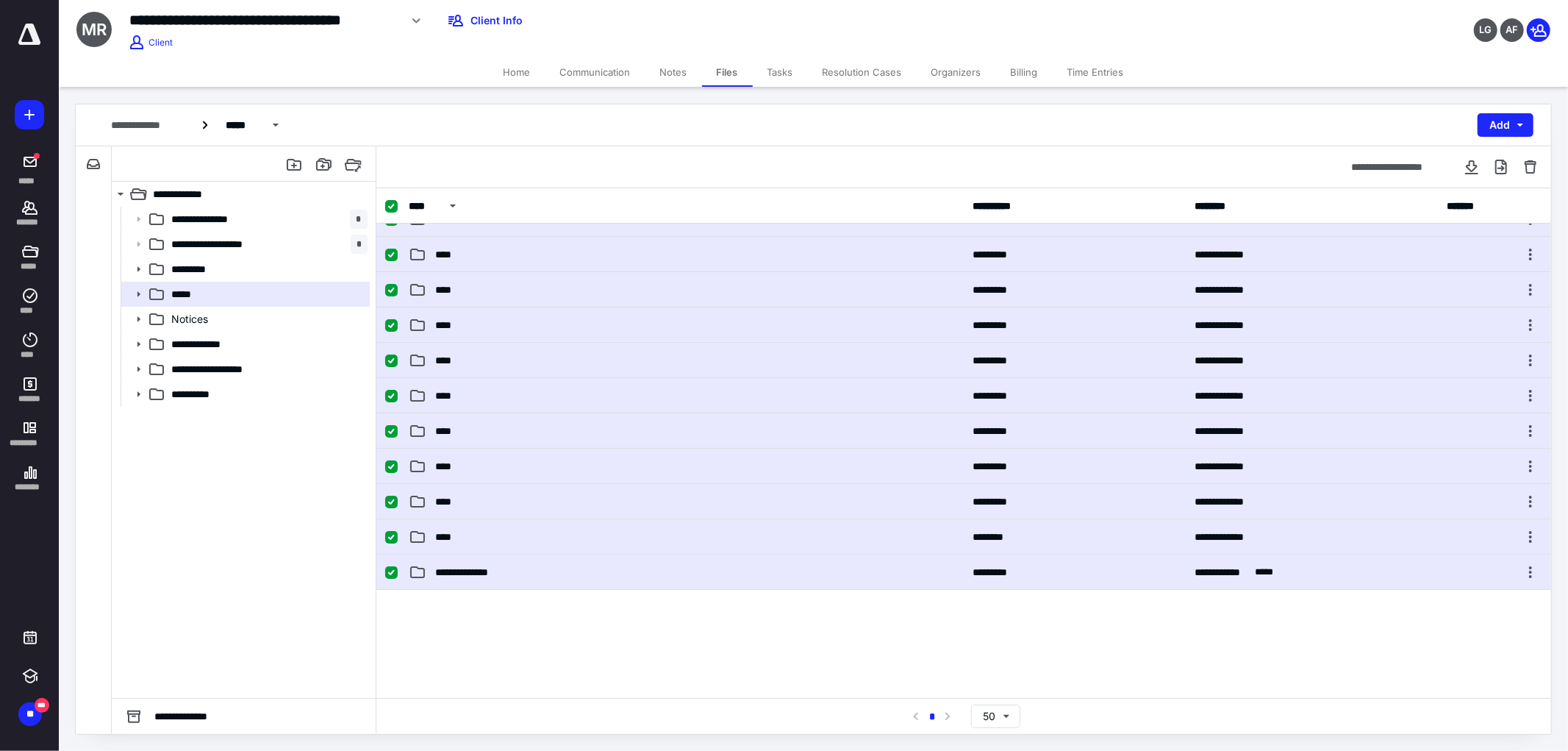 click at bounding box center [391, 573] 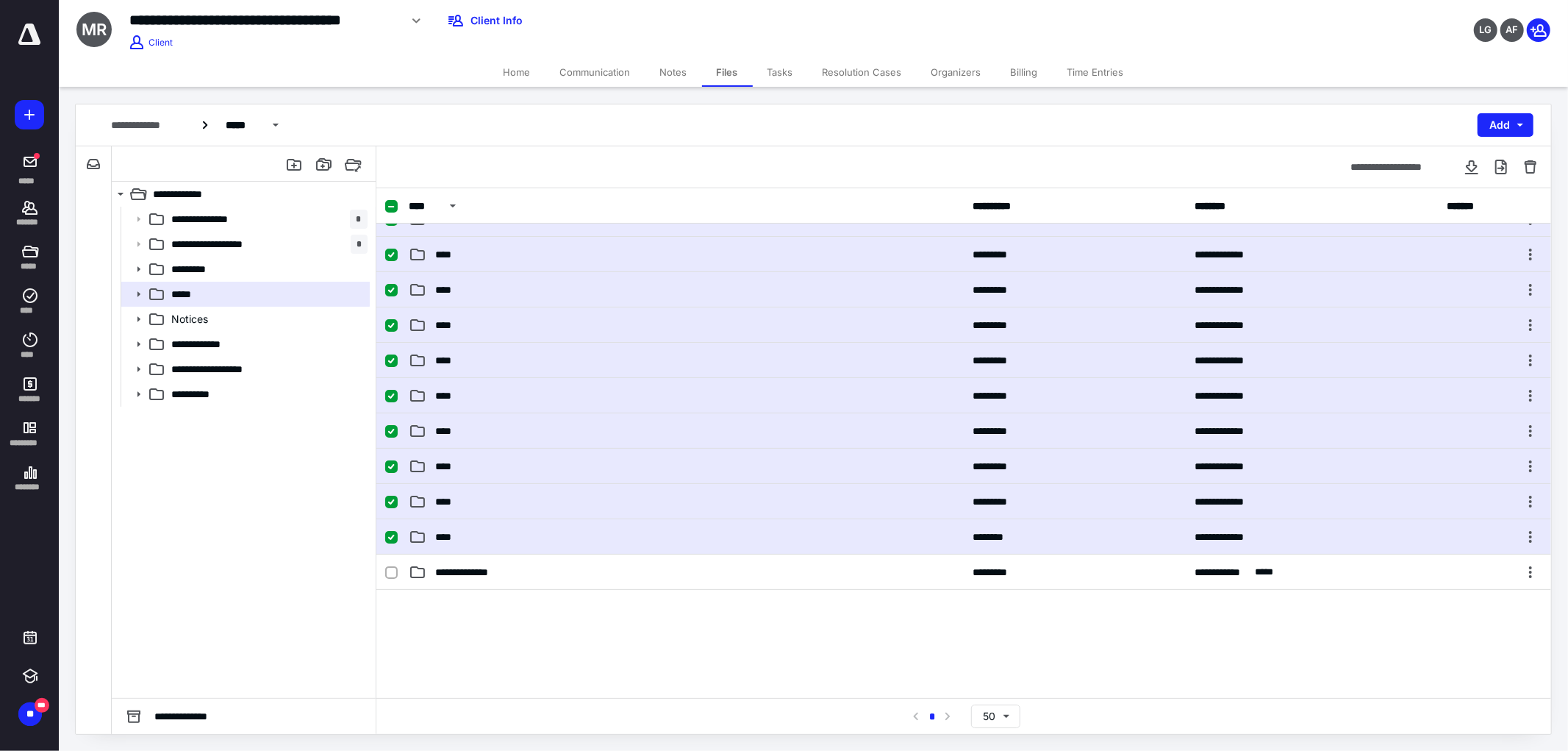 click 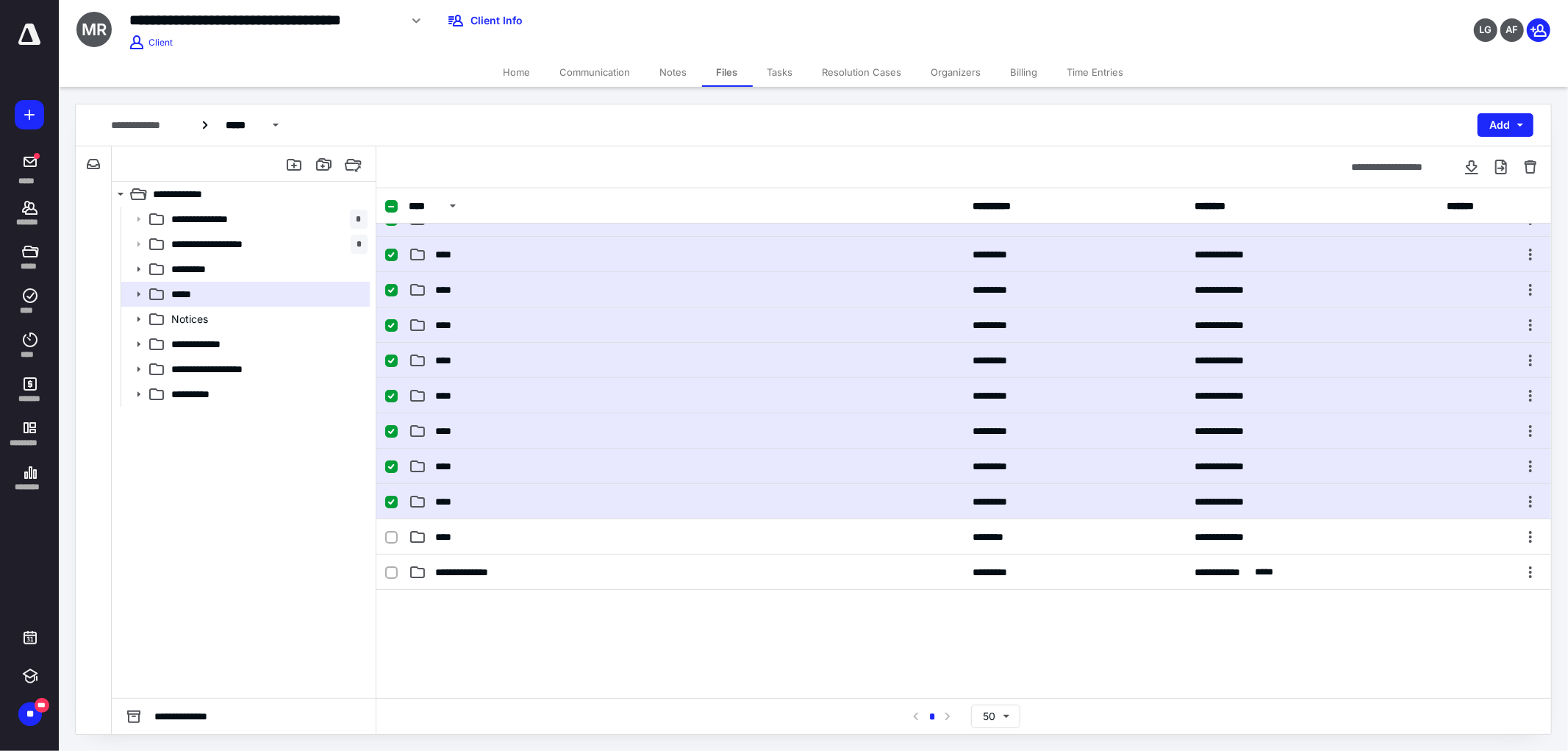 click at bounding box center (391, 502) 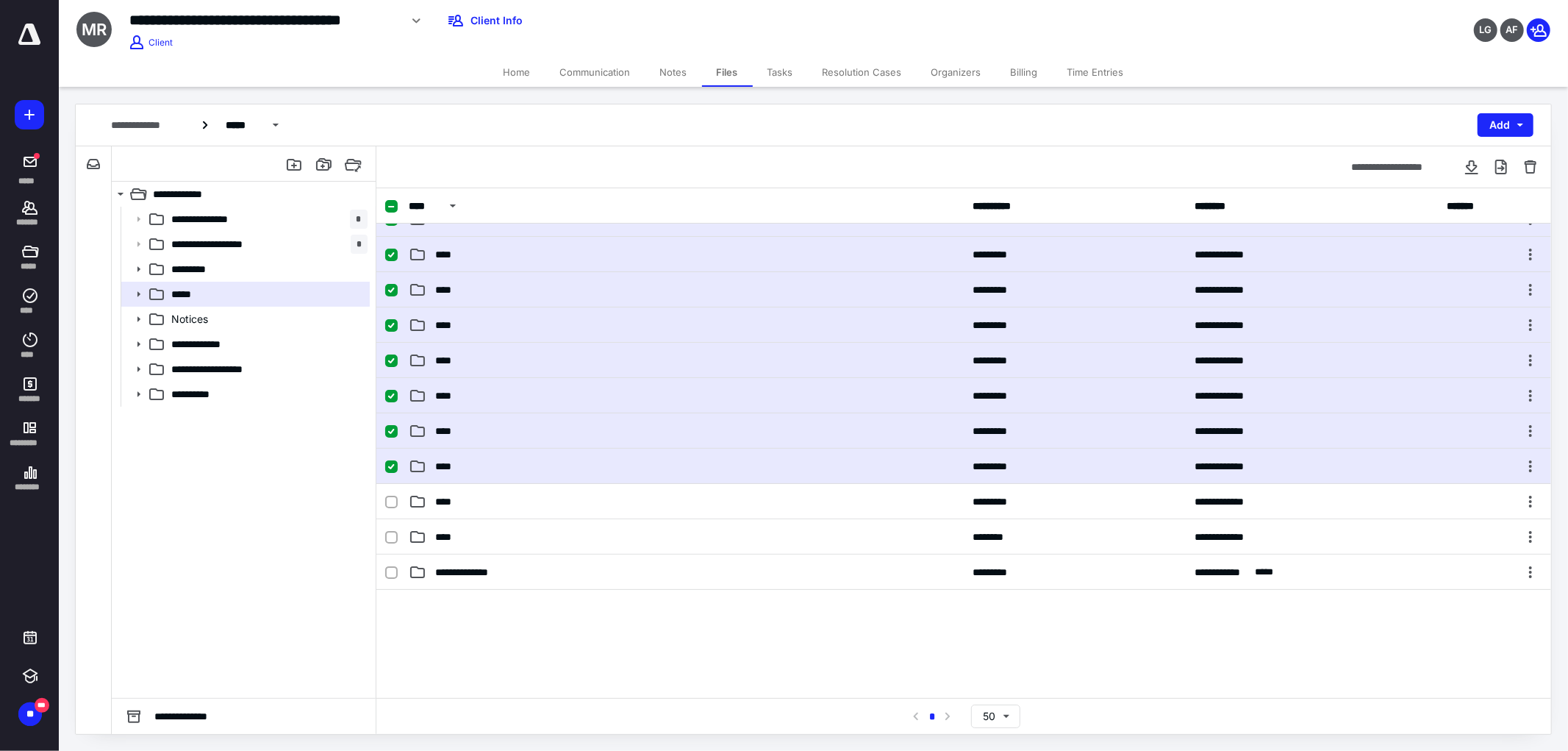 click 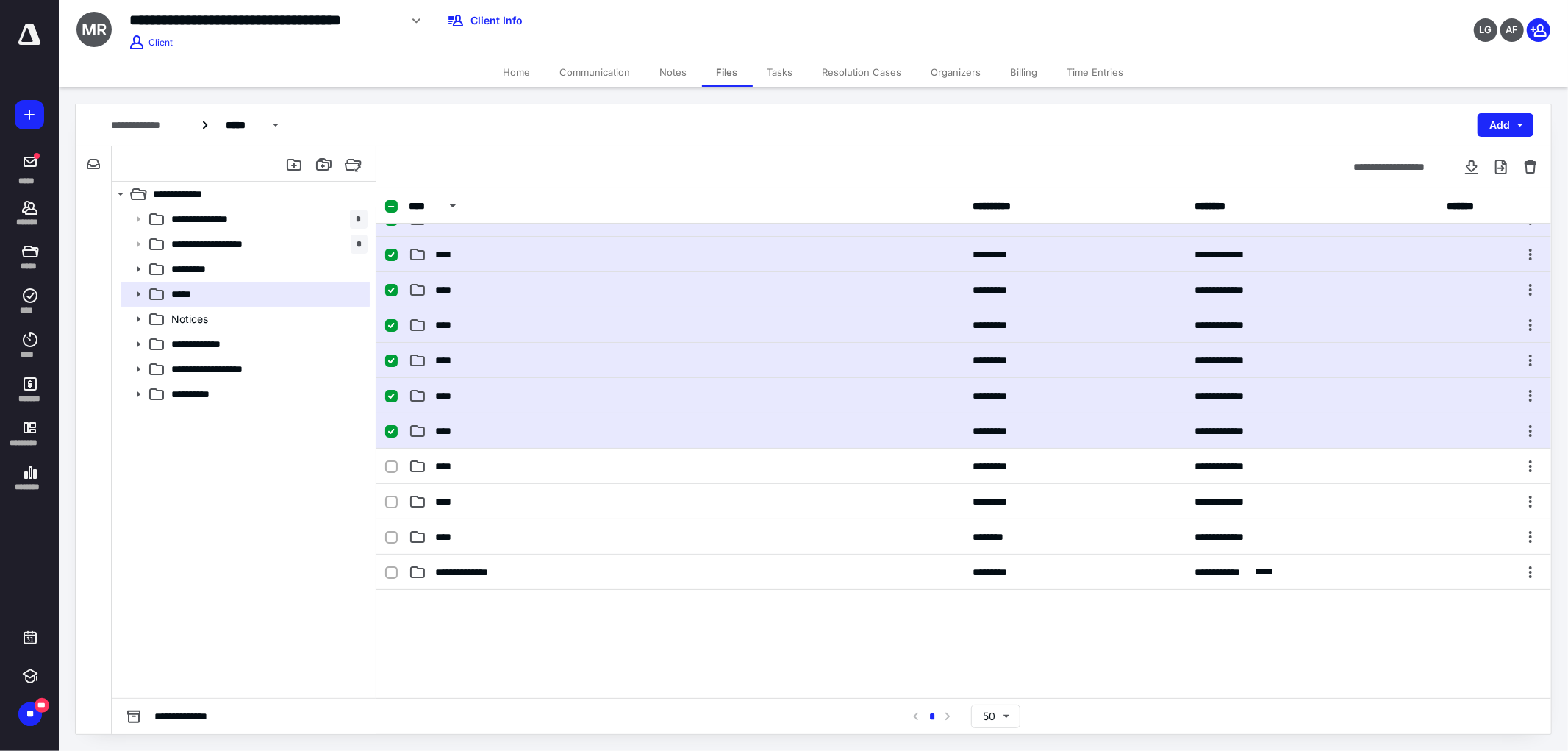 click at bounding box center (391, 432) 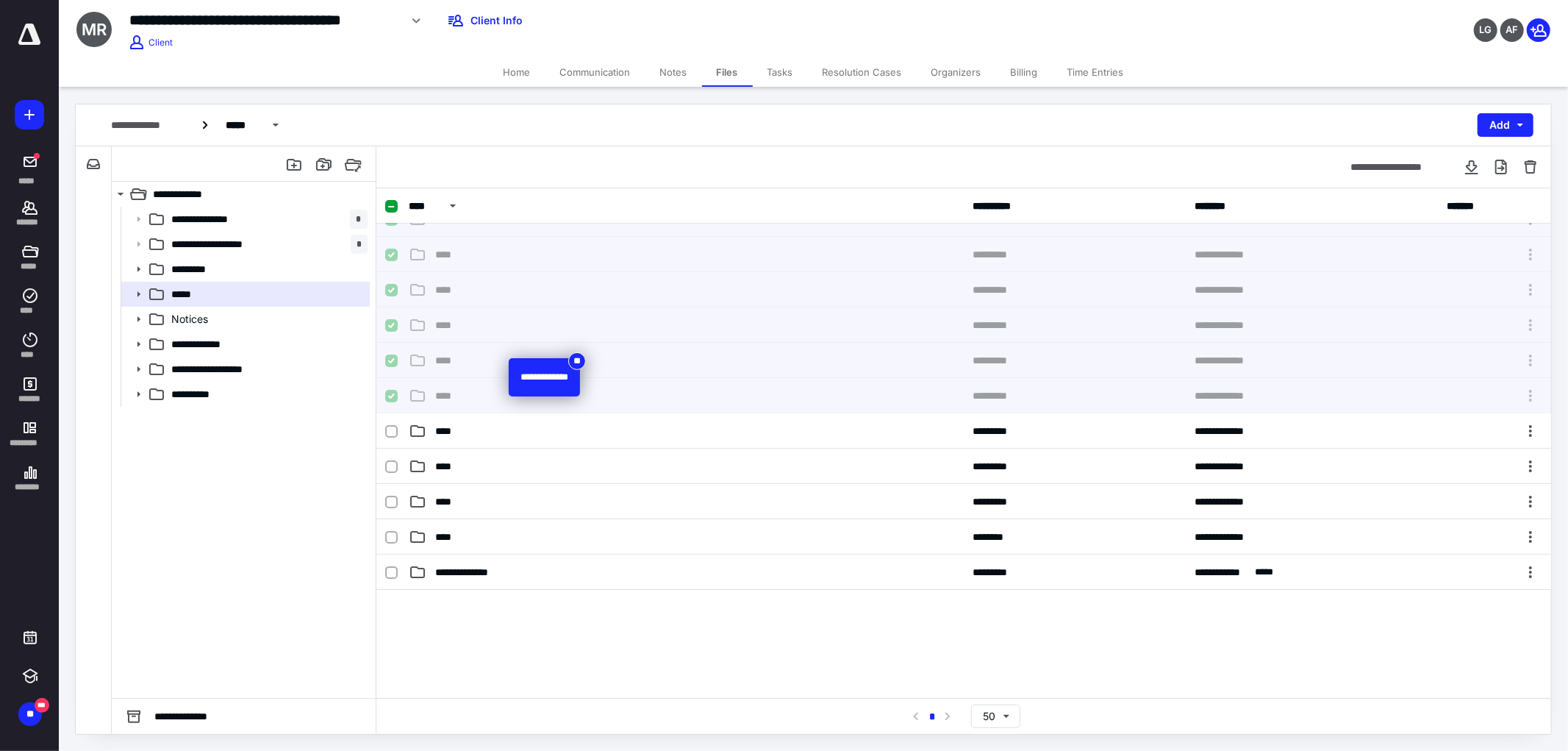 checkbox on "false" 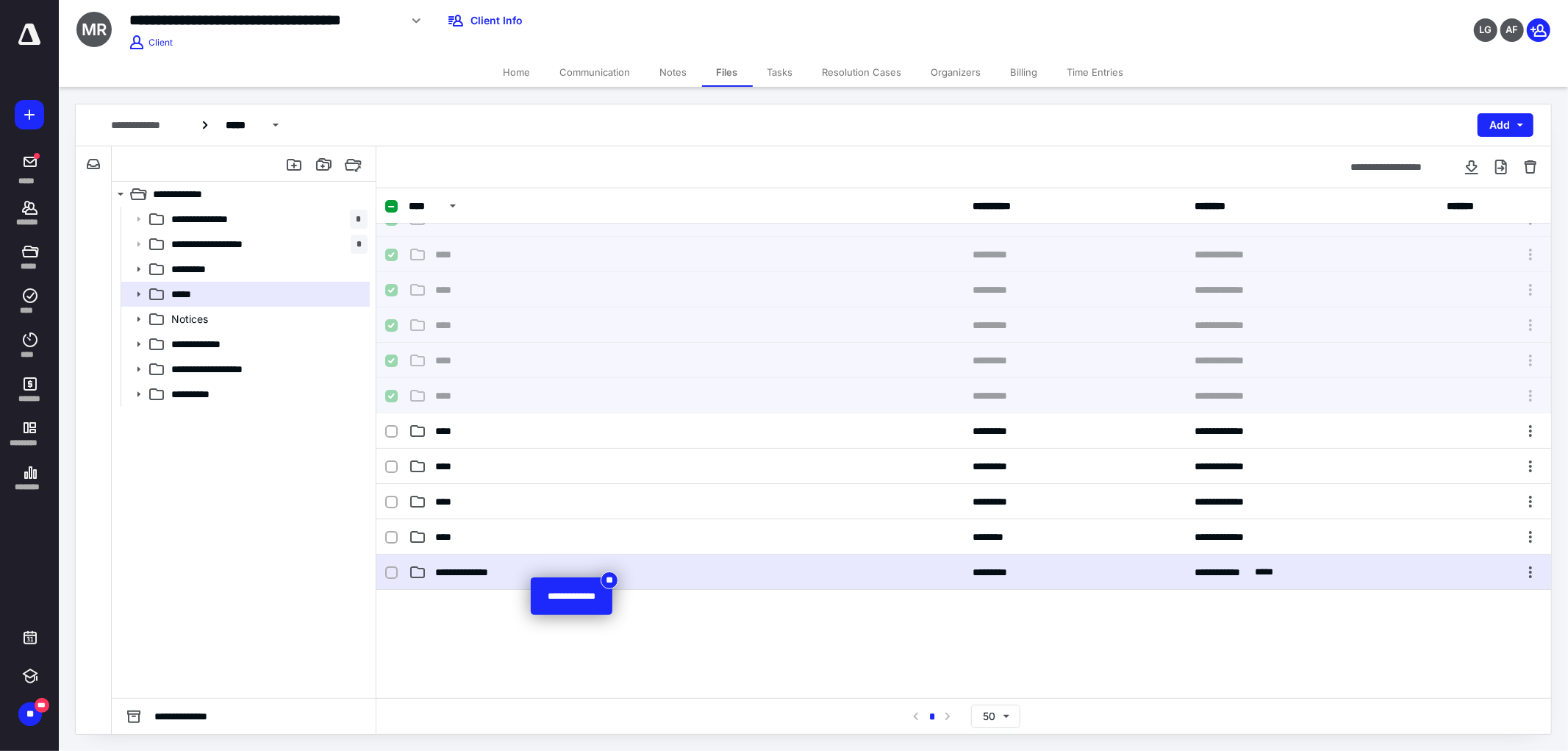 checkbox on "false" 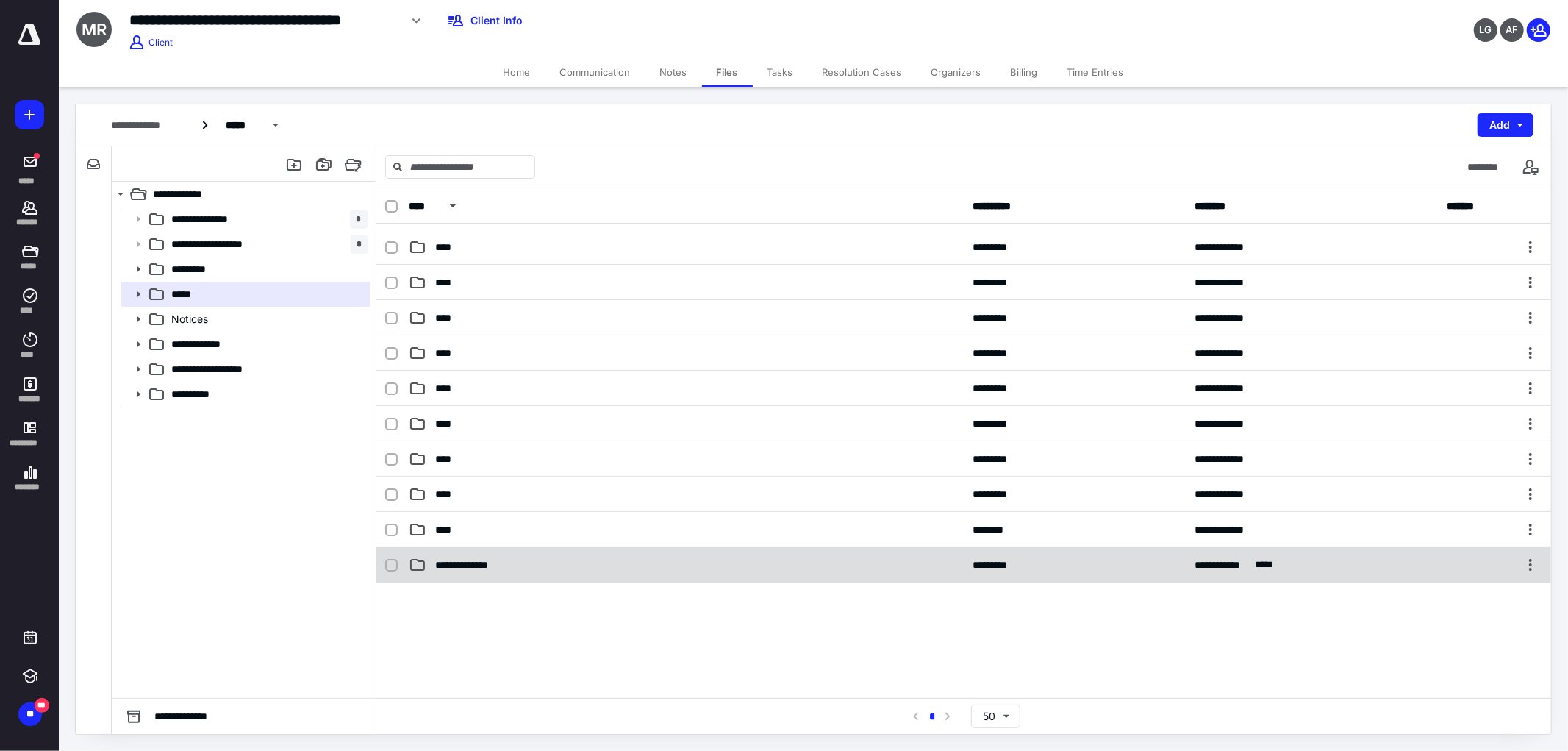 scroll, scrollTop: 0, scrollLeft: 0, axis: both 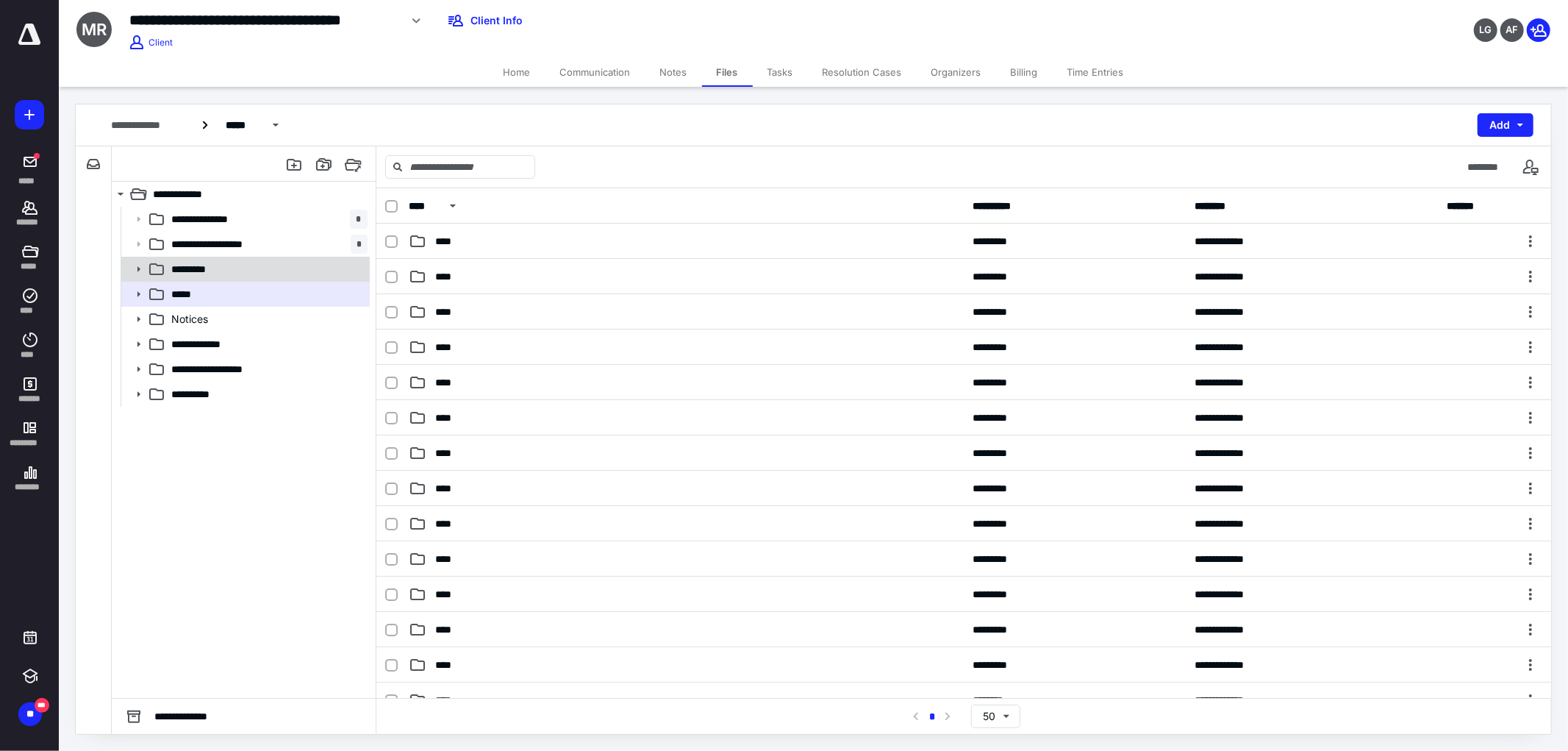 click on "*********" at bounding box center (266, 269) 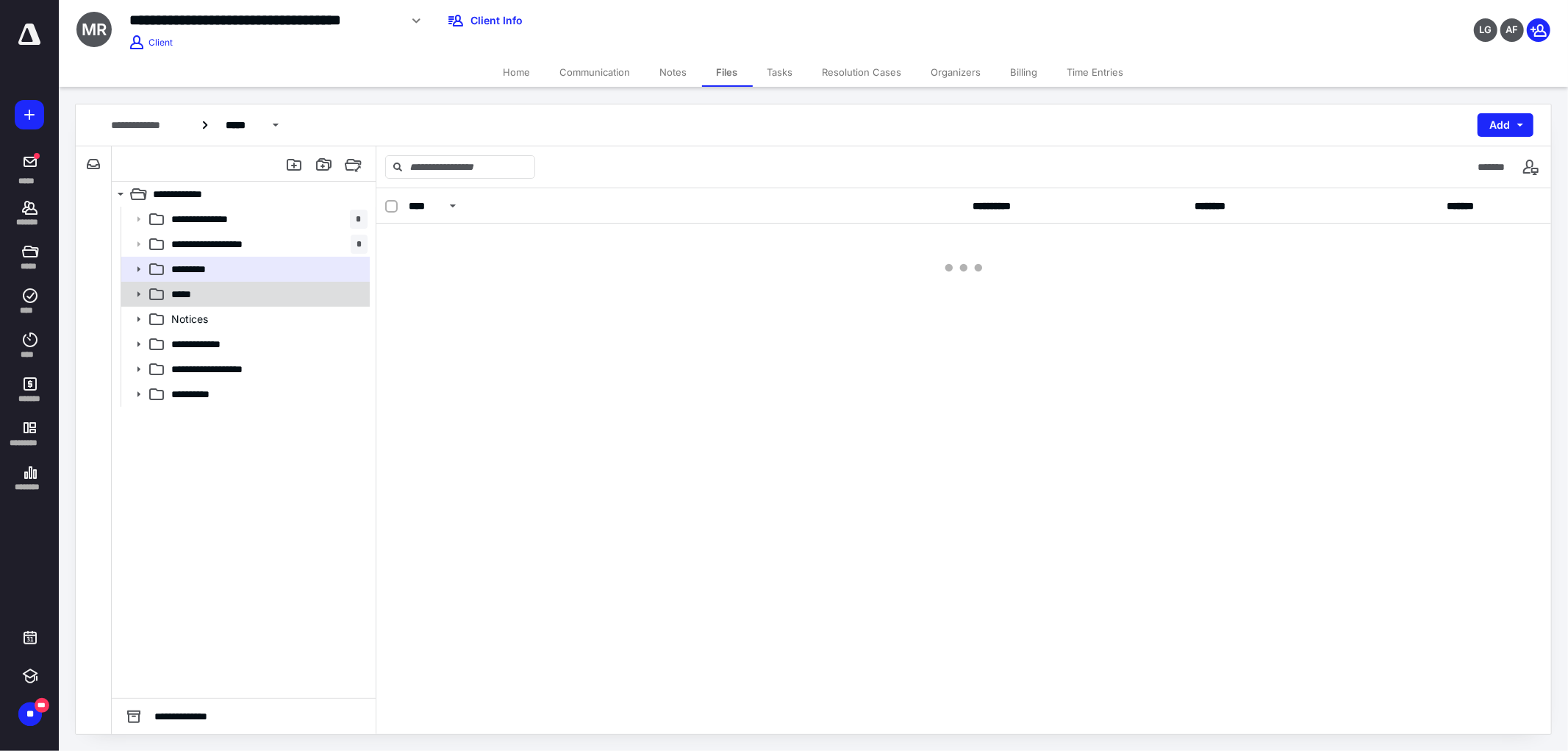 click on "*****" at bounding box center (266, 294) 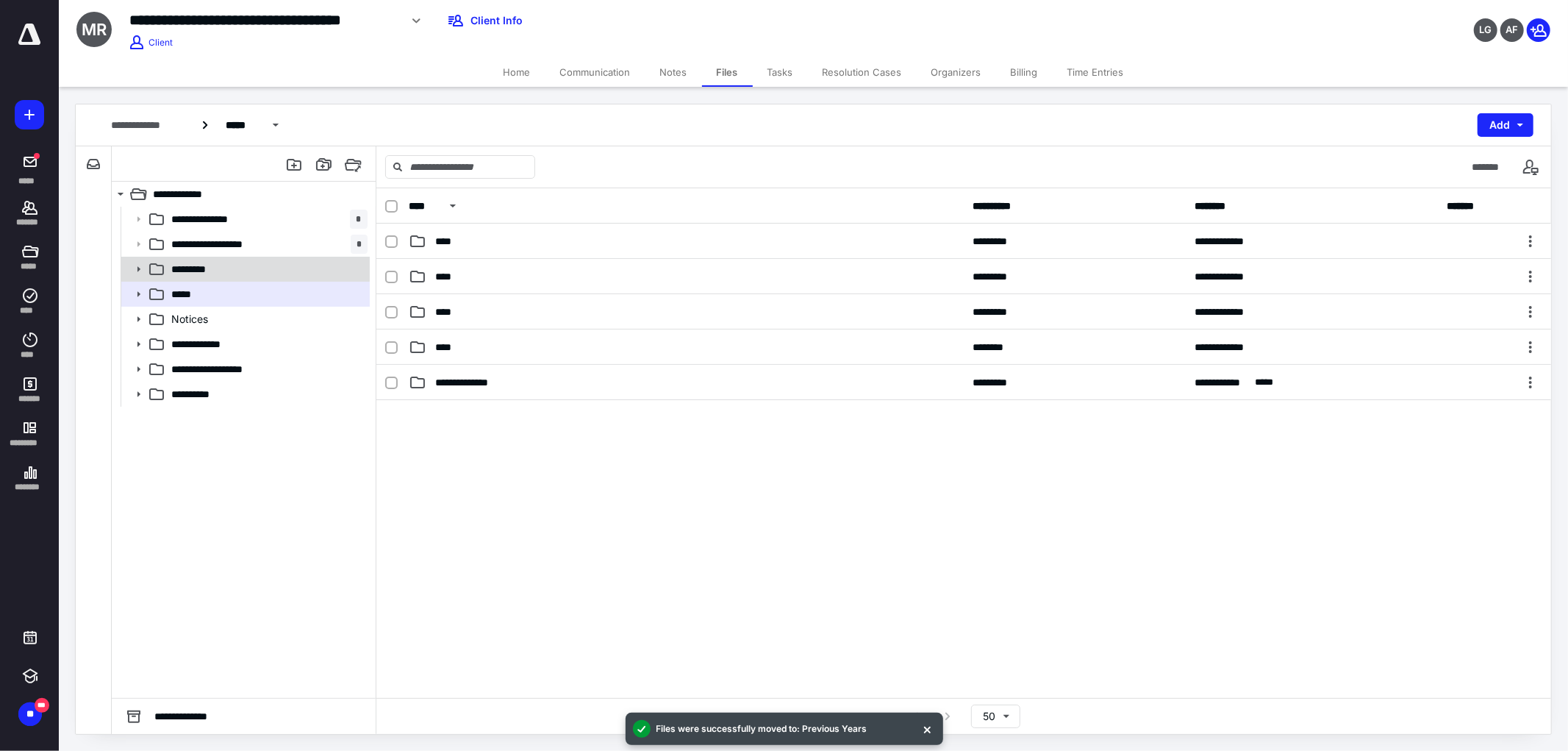 click on "*********" at bounding box center (266, 269) 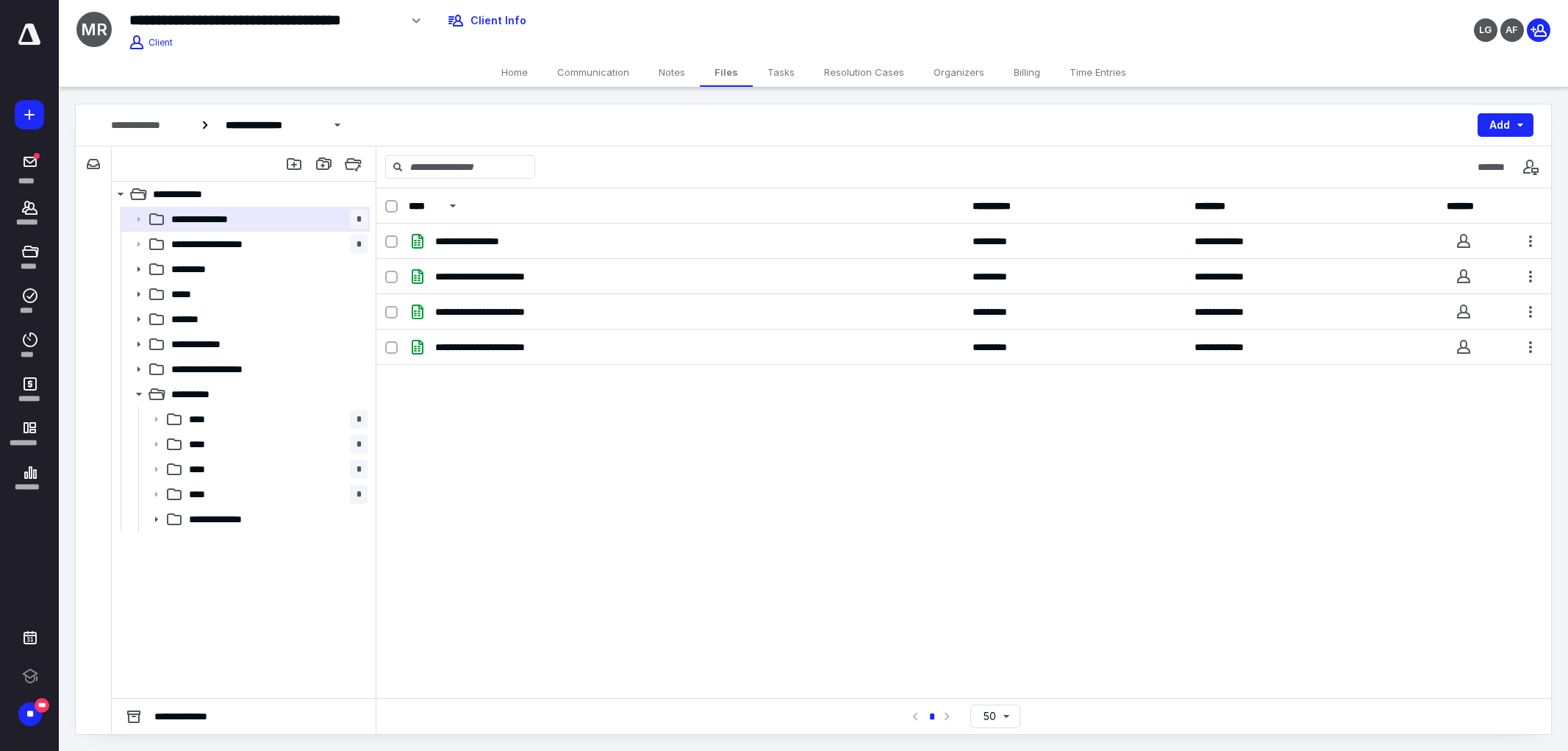 scroll, scrollTop: 0, scrollLeft: 0, axis: both 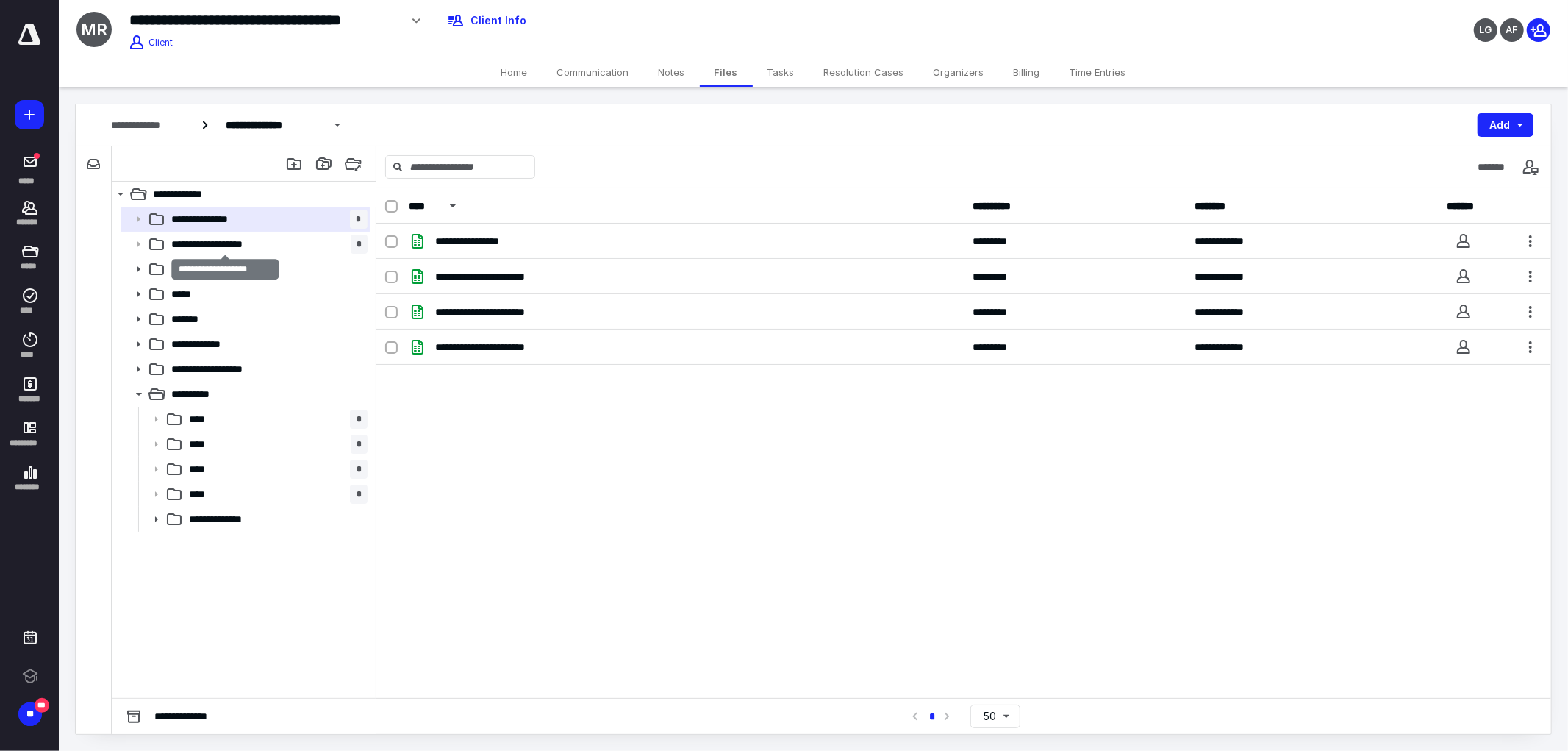 click on "**********" at bounding box center [225, 244] 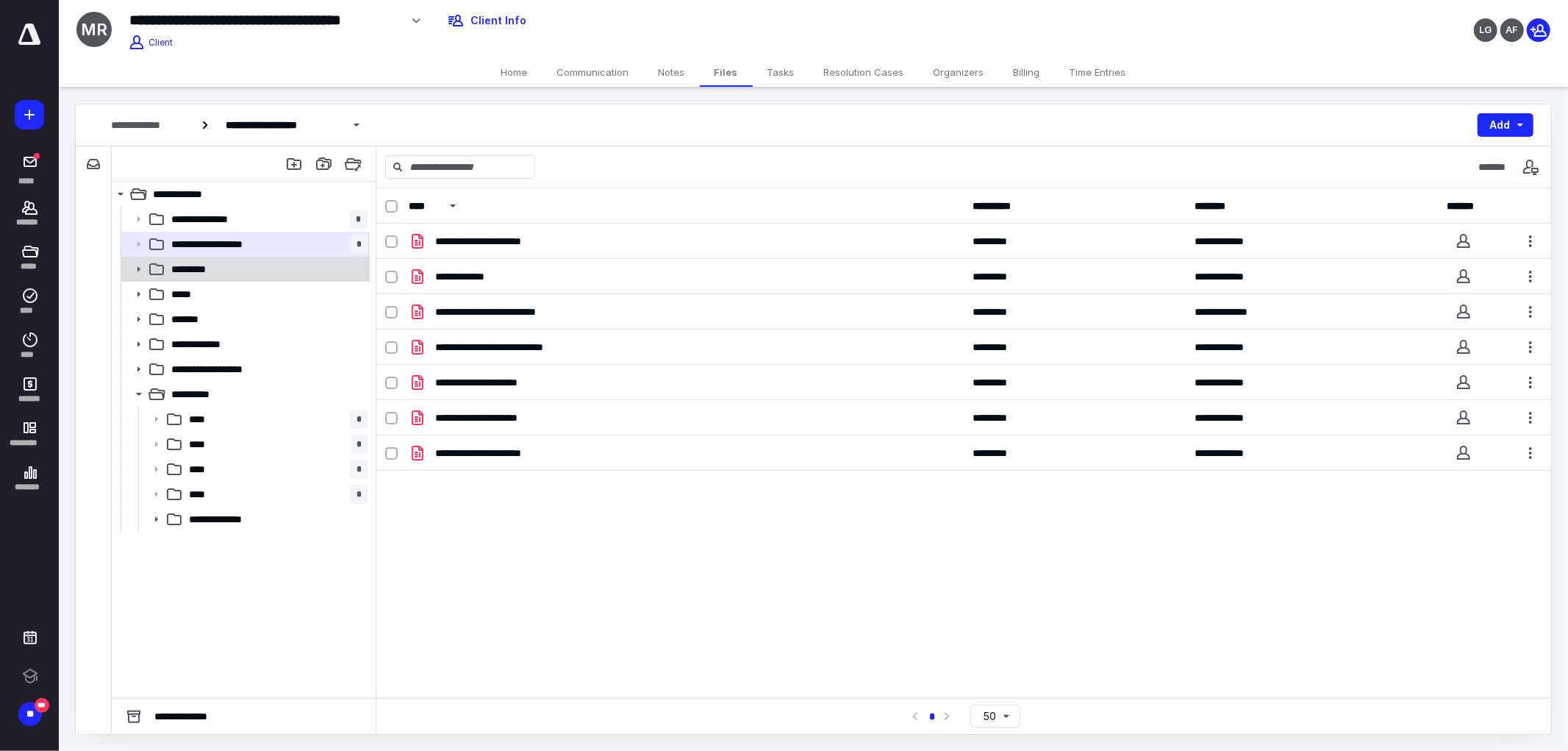 click on "*********" at bounding box center [266, 269] 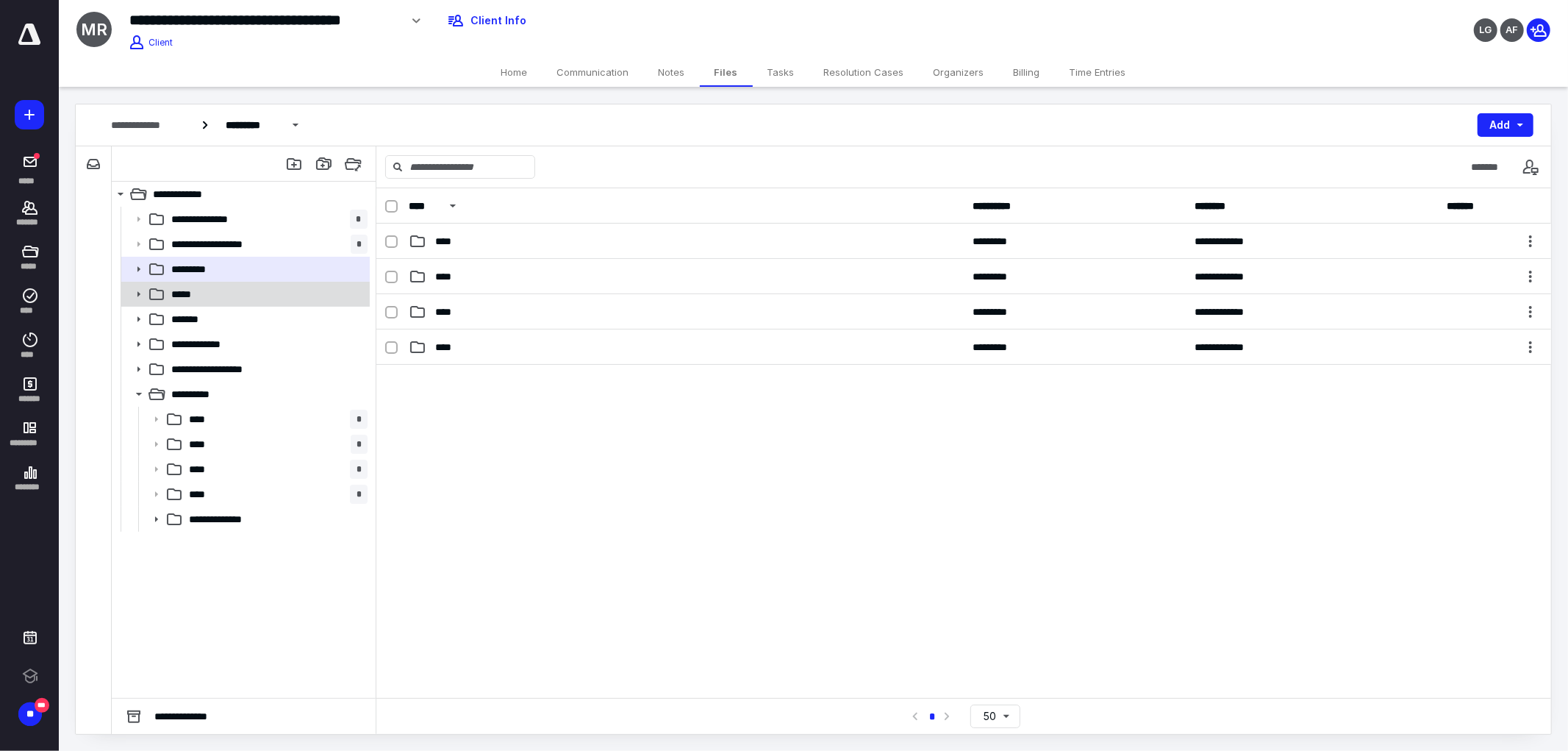 click on "*****" at bounding box center (266, 294) 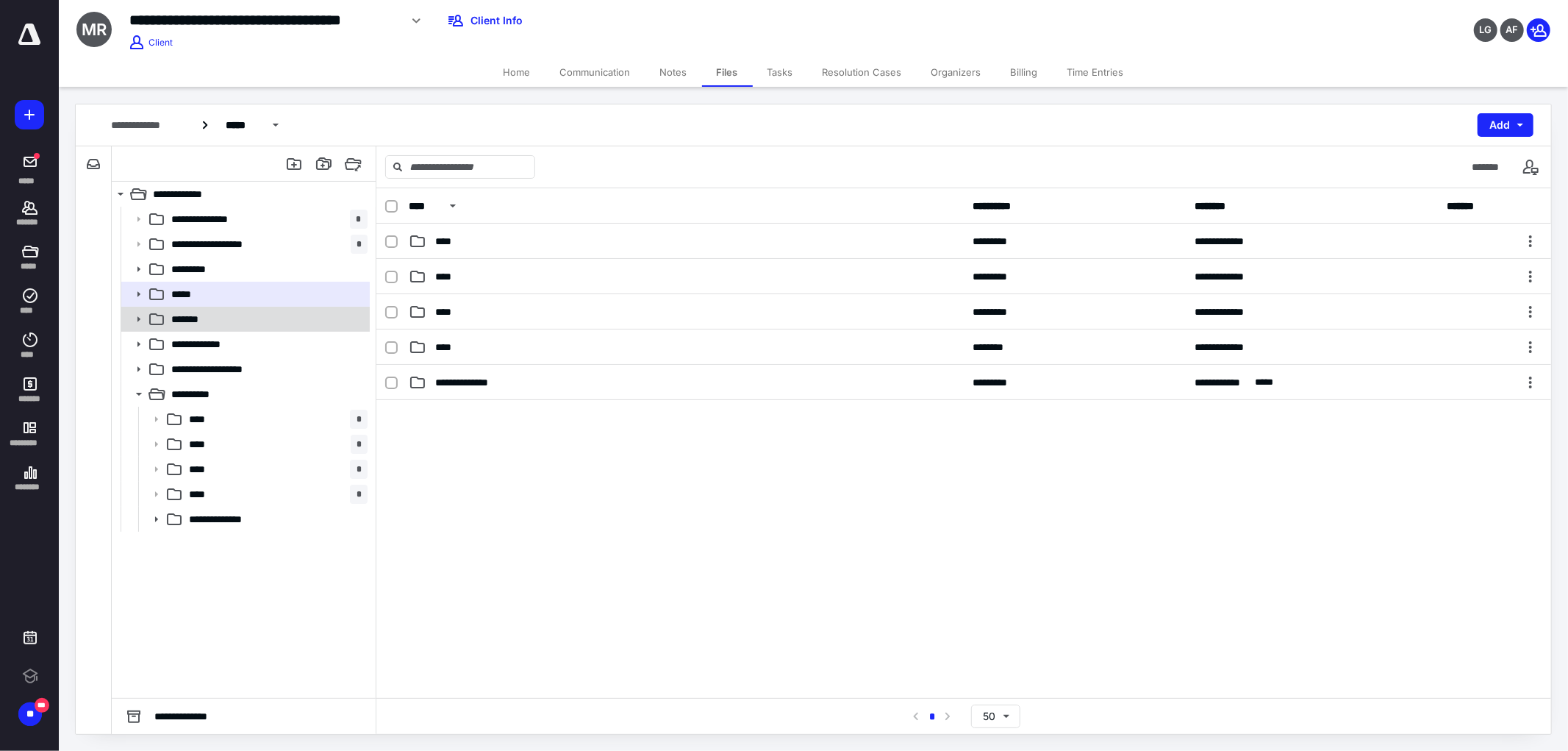 click on "*******" at bounding box center (266, 319) 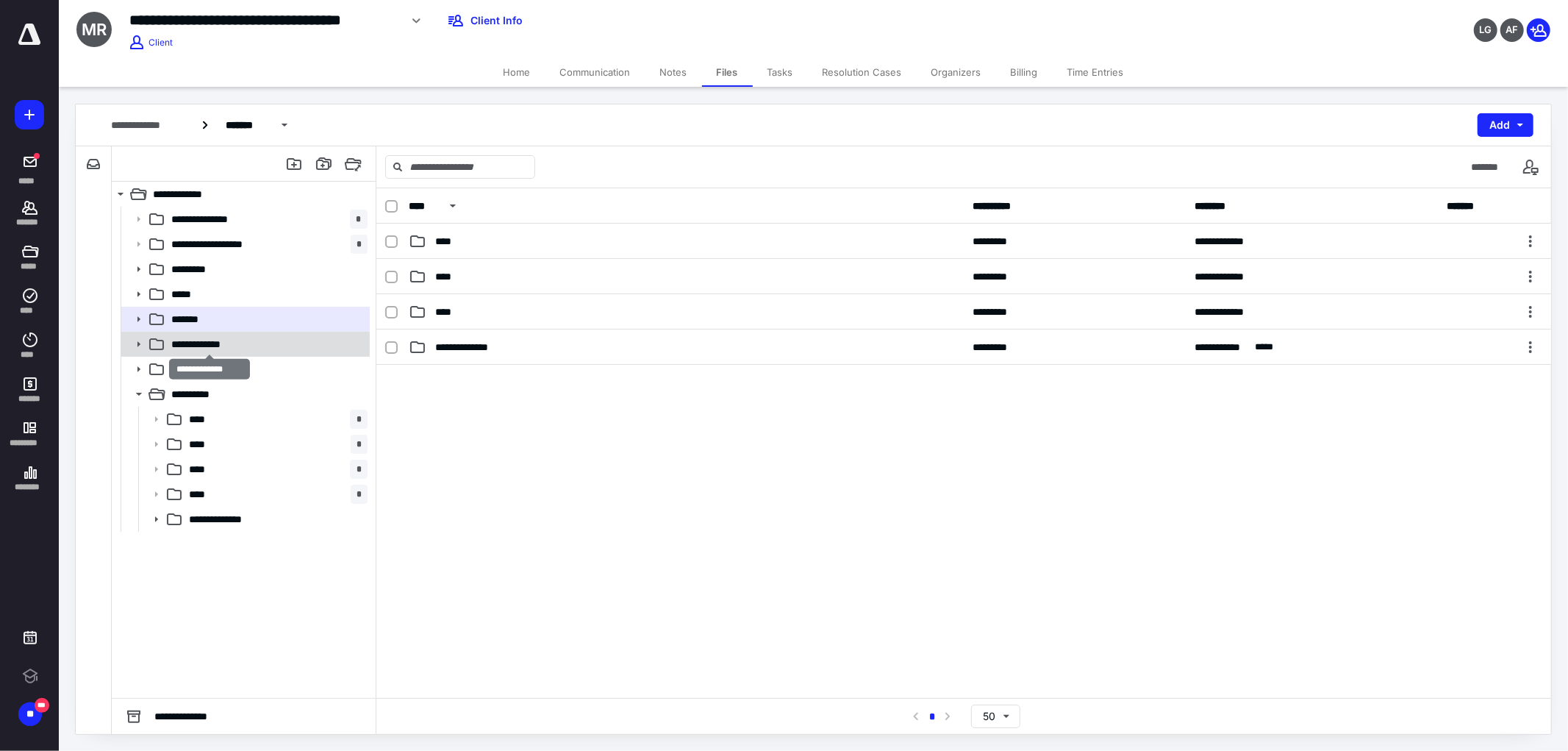 click on "**********" at bounding box center (210, 344) 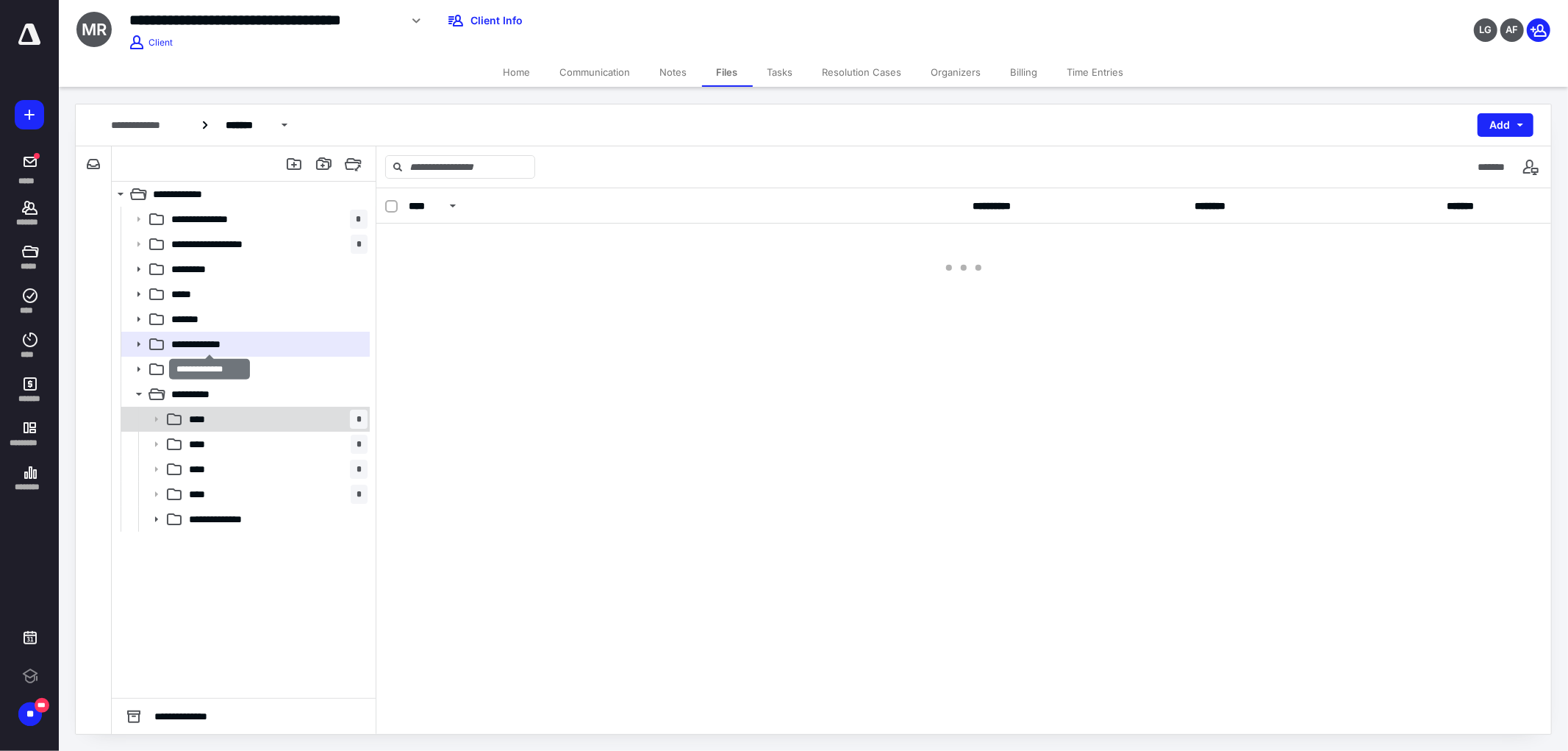 scroll, scrollTop: 0, scrollLeft: 0, axis: both 